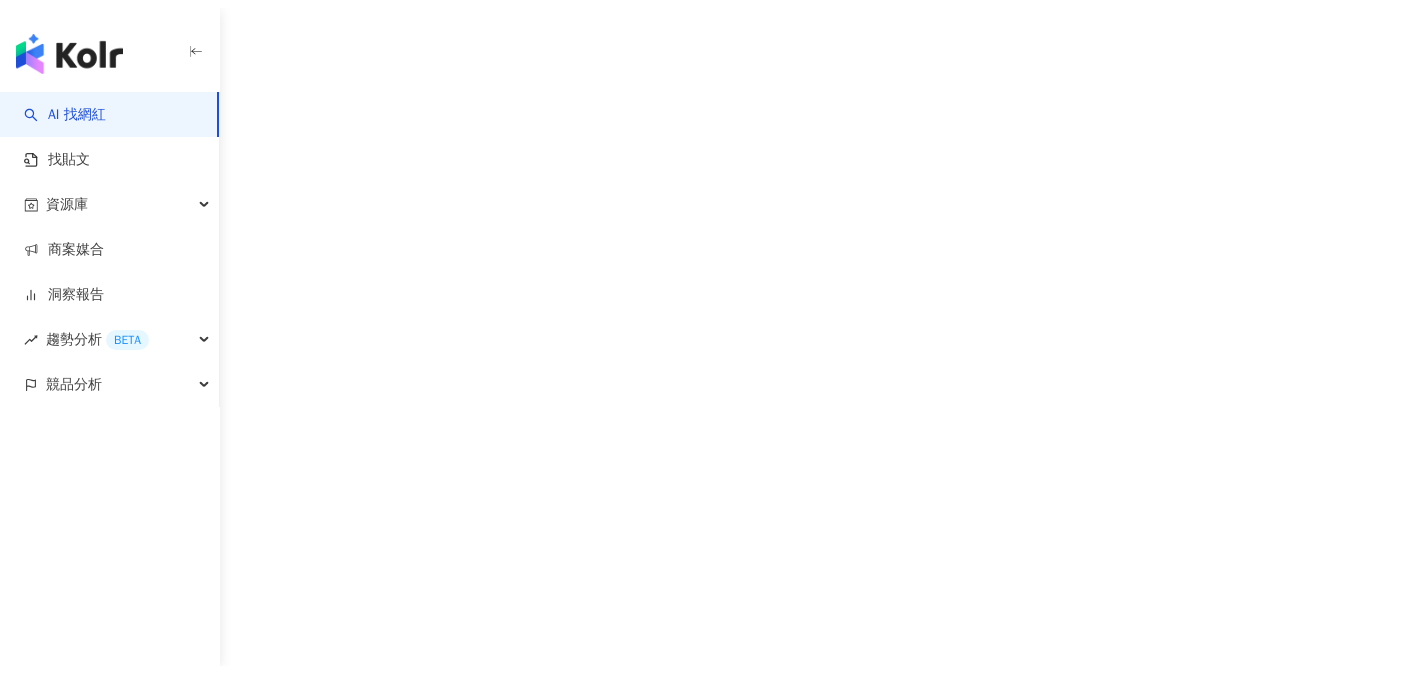 scroll, scrollTop: 0, scrollLeft: 0, axis: both 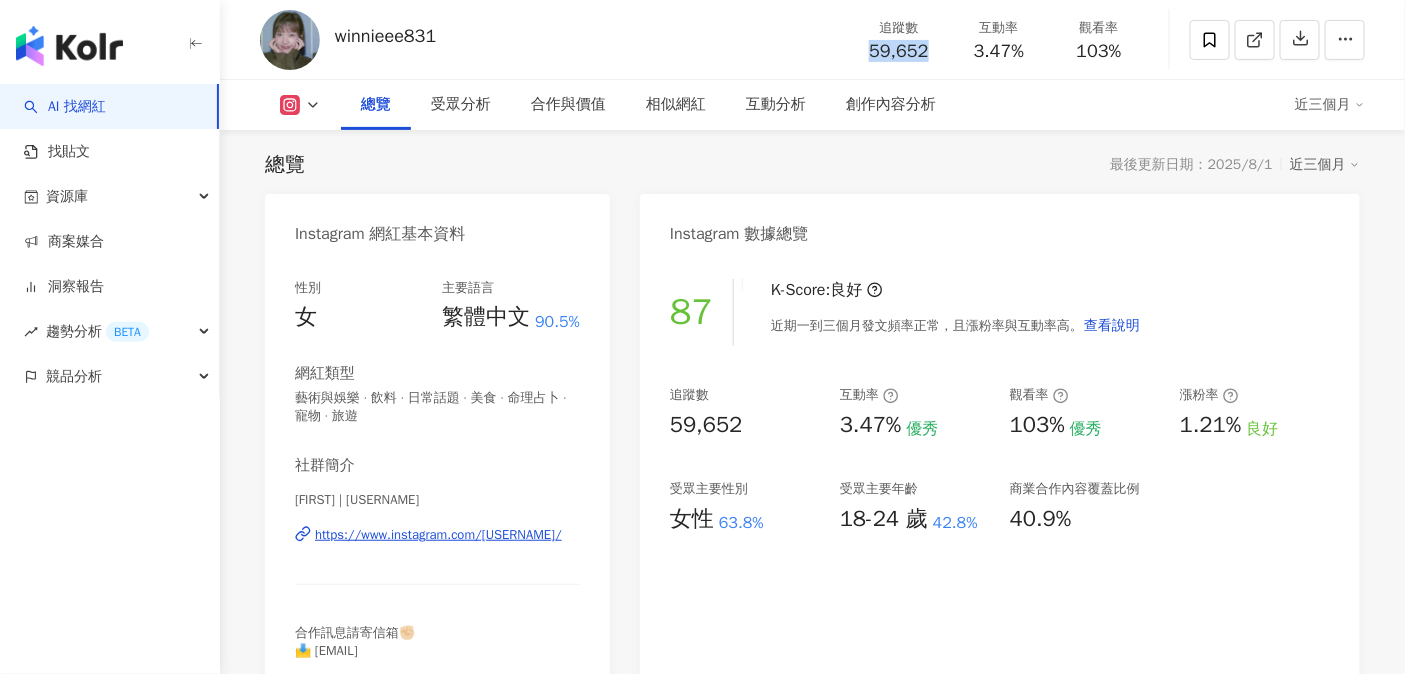 drag, startPoint x: 886, startPoint y: 54, endPoint x: 932, endPoint y: 58, distance: 46.173584 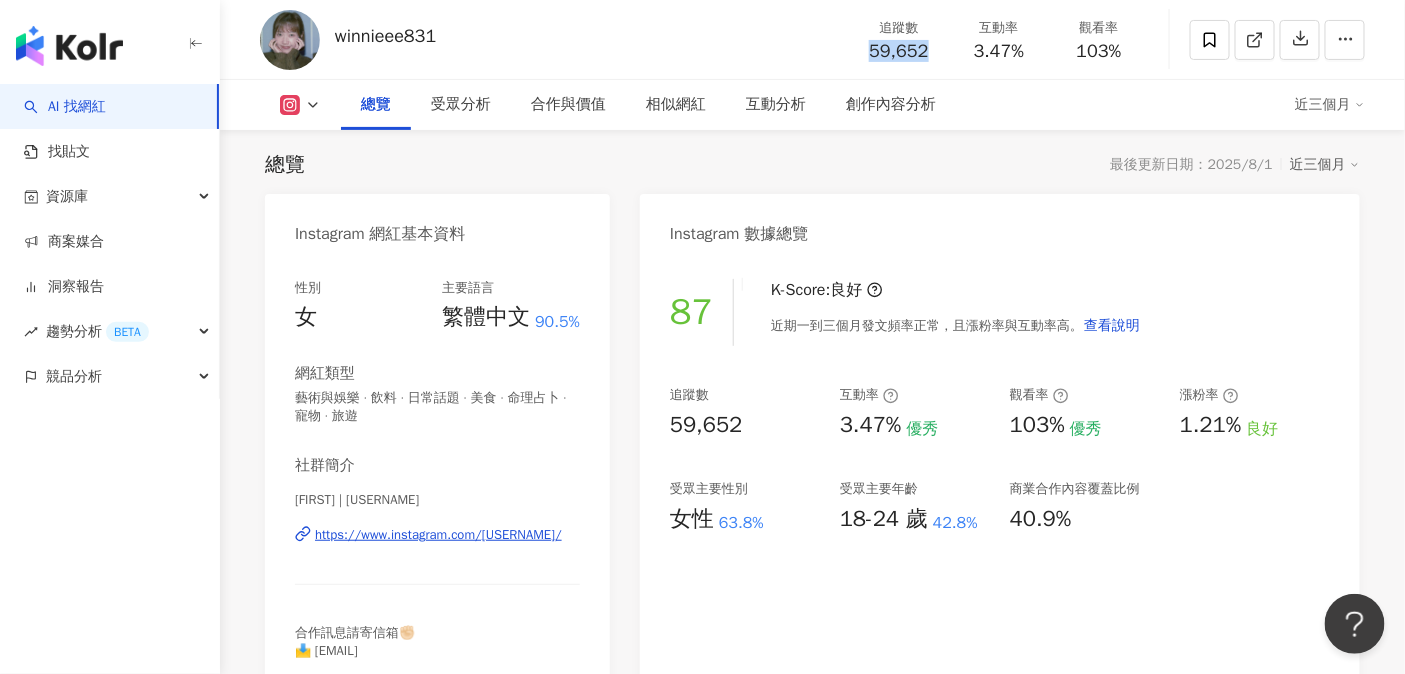 scroll, scrollTop: 0, scrollLeft: 0, axis: both 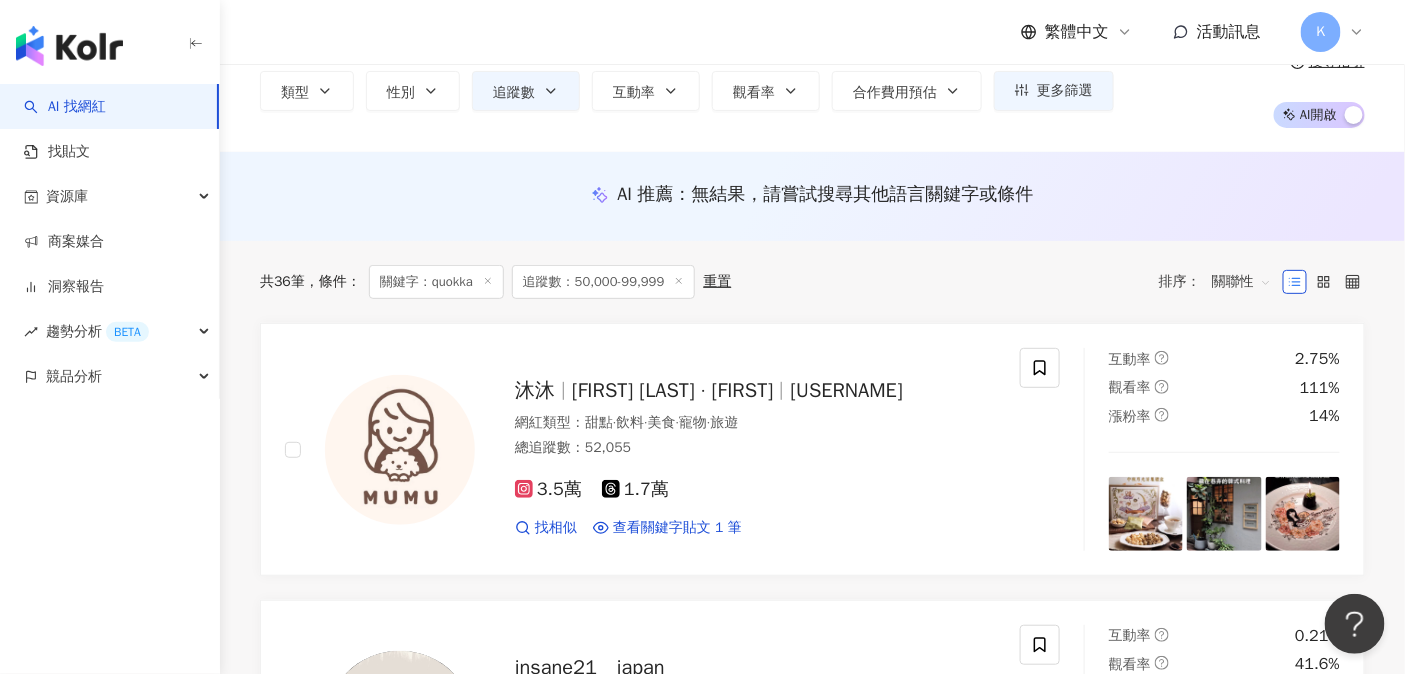 click at bounding box center [69, 46] 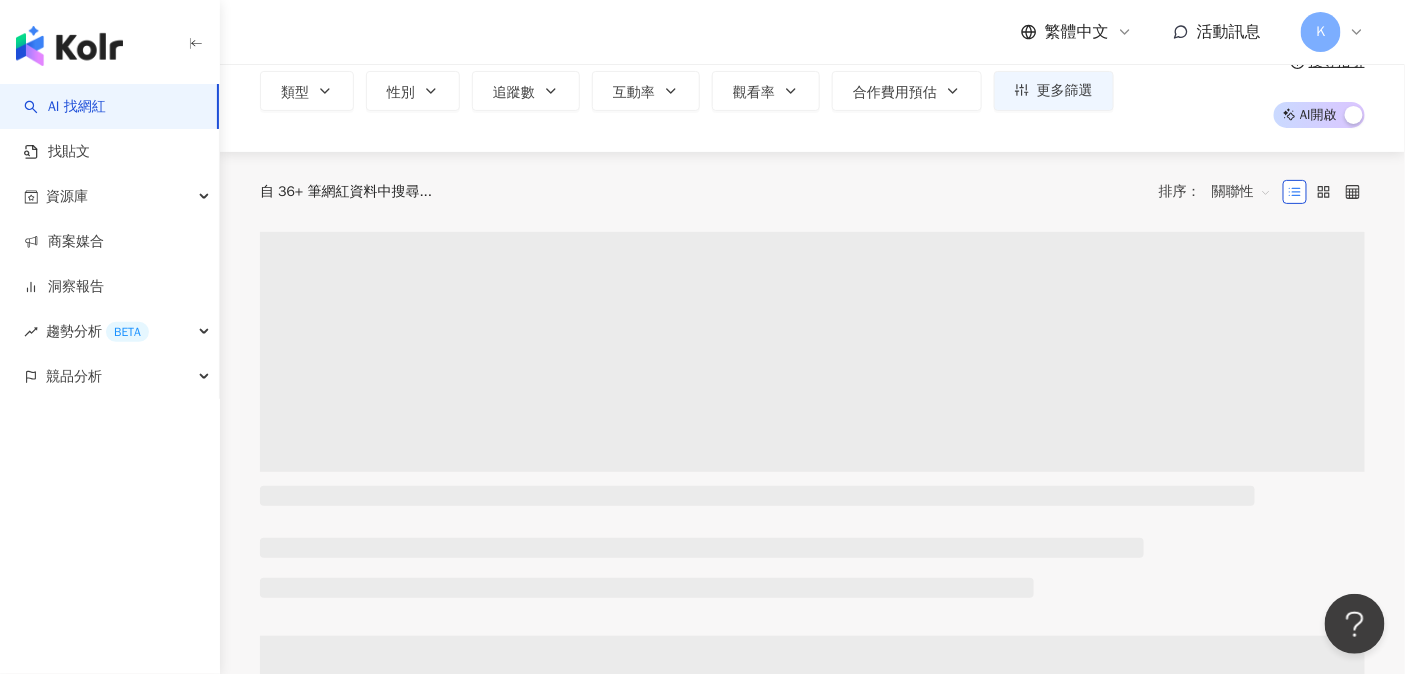 scroll, scrollTop: 0, scrollLeft: 0, axis: both 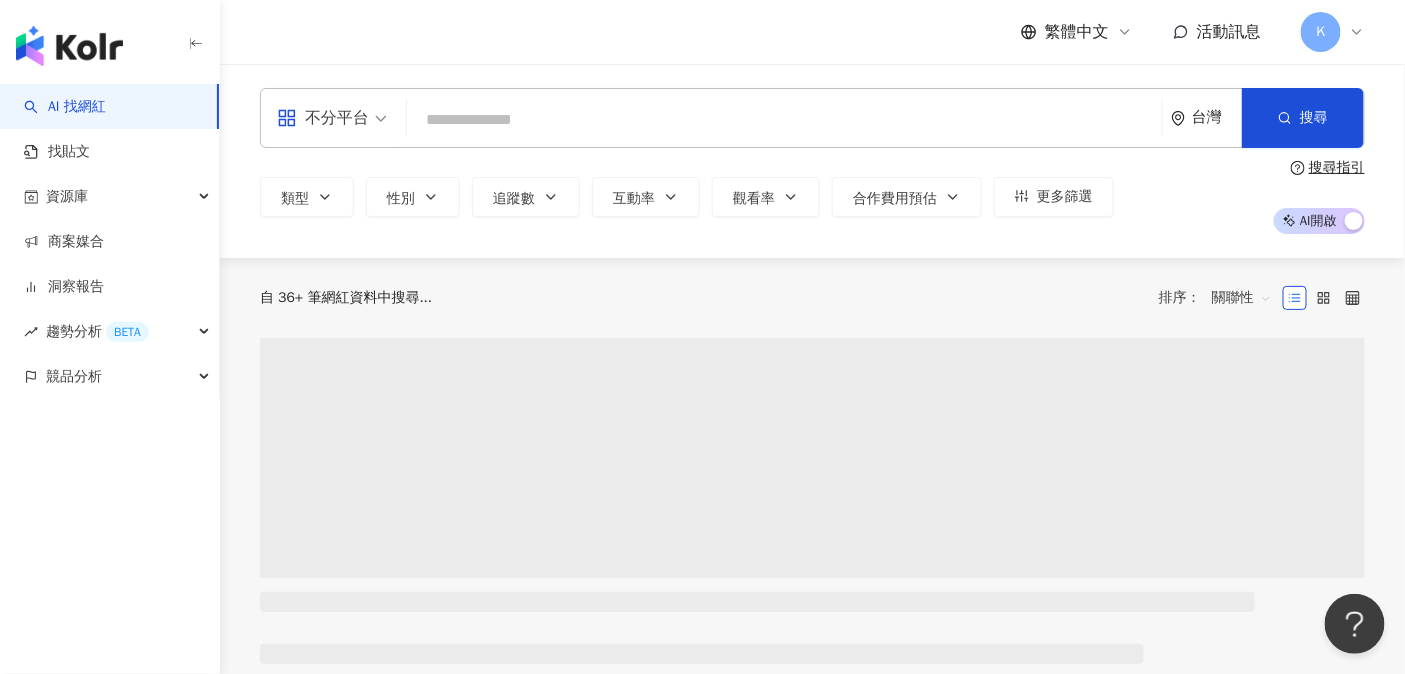 click at bounding box center [784, 120] 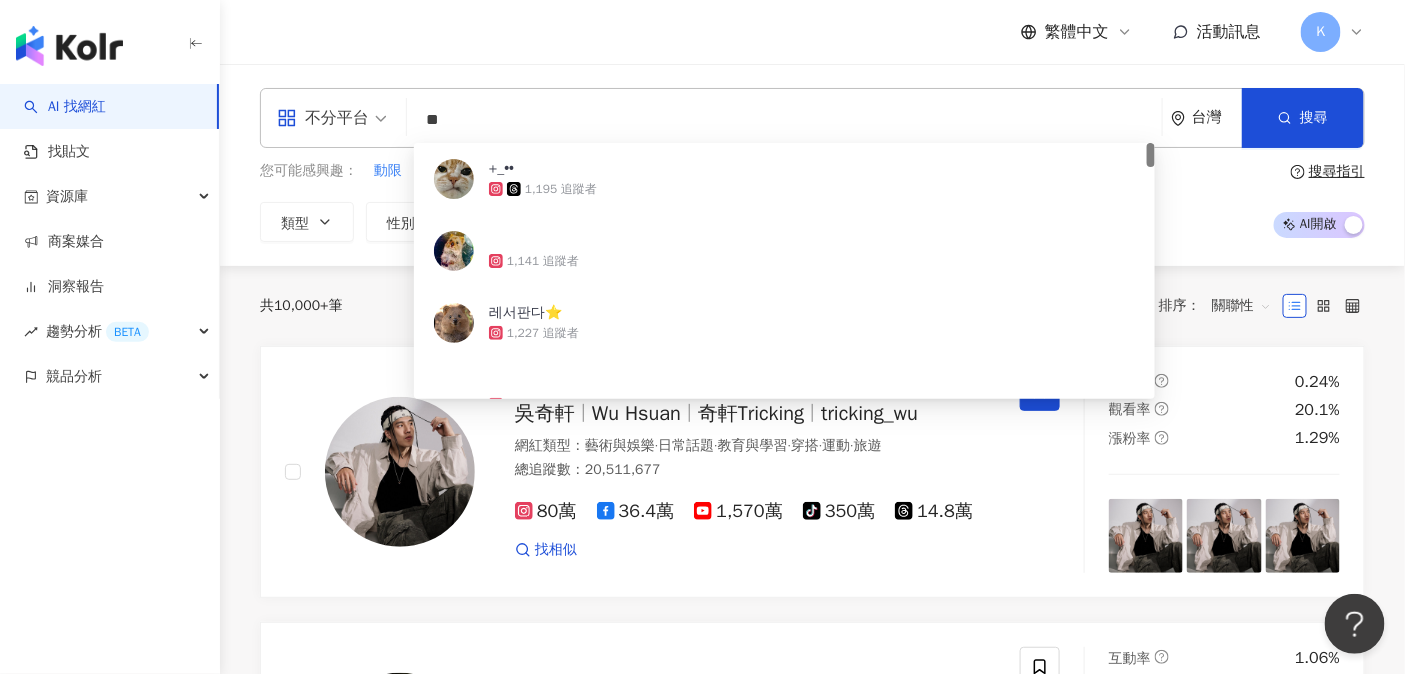 type on "*" 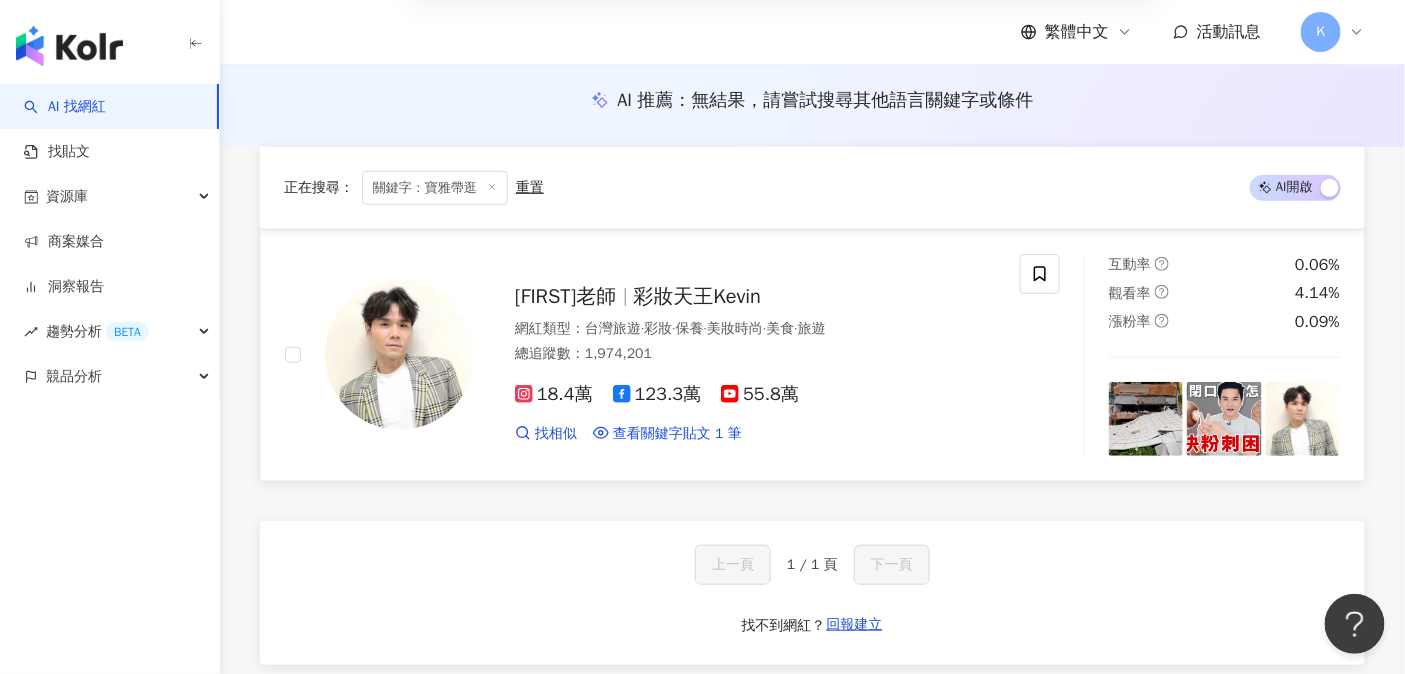 scroll, scrollTop: 0, scrollLeft: 0, axis: both 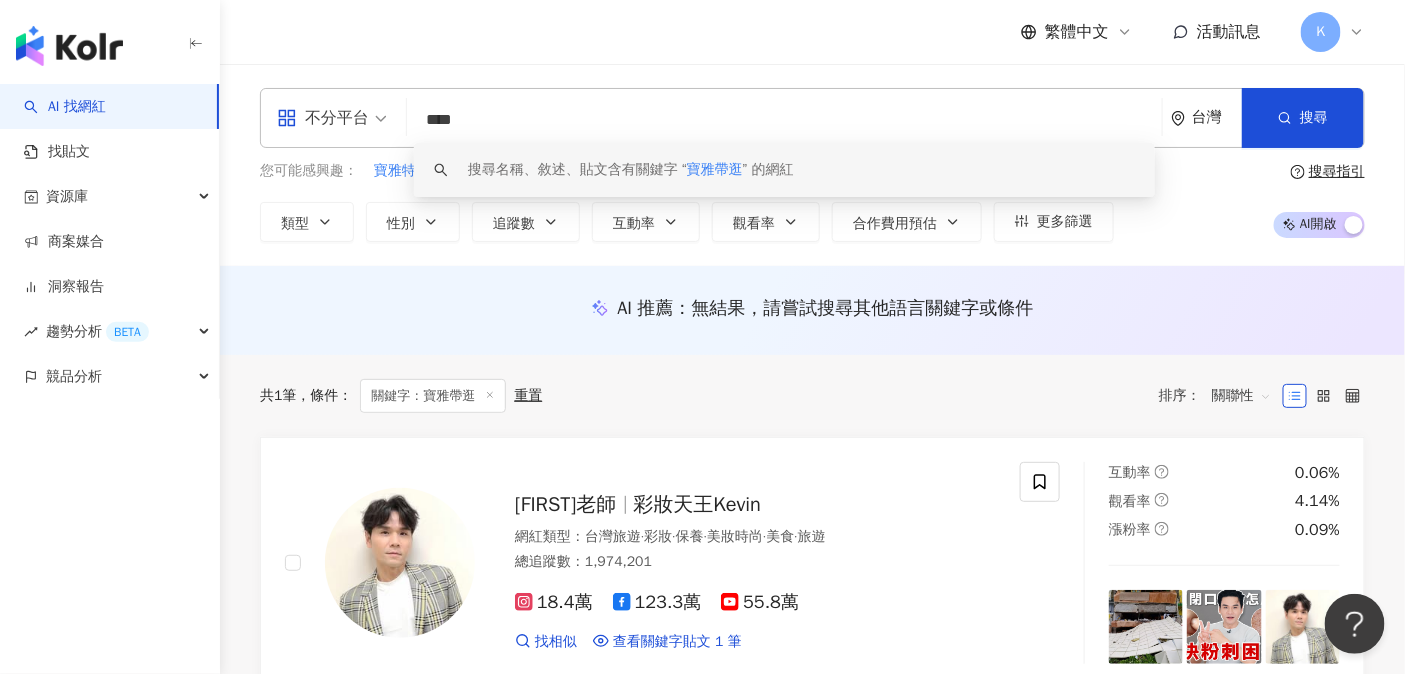 click on "不分平台 **** 台灣 搜尋 keyword 搜尋名稱、敘述、貼文含有關鍵字 “ 寶雅帶逛 ” 的網紅 您可能感興趣： 寶雅特賣  寶雅商品  寶雅門市  三色遮瑕膏  寶雅購物  類型 性別 追蹤數 互動率 觀看率 合作費用預估  更多篩選 *****  -  ***** 不限 小型 奈米網紅 (<1萬) 微型網紅 (1萬-3萬) 小型網紅 (3萬-5萬) 中型 中小型網紅 (5萬-10萬) 中型網紅 (10萬-30萬) 中大型網紅 (30萬-50萬) 大型 大型網紅 (50萬-100萬) 百萬網紅 (>100萬) 搜尋指引 AI  開啟 AI  關閉" at bounding box center (812, 165) 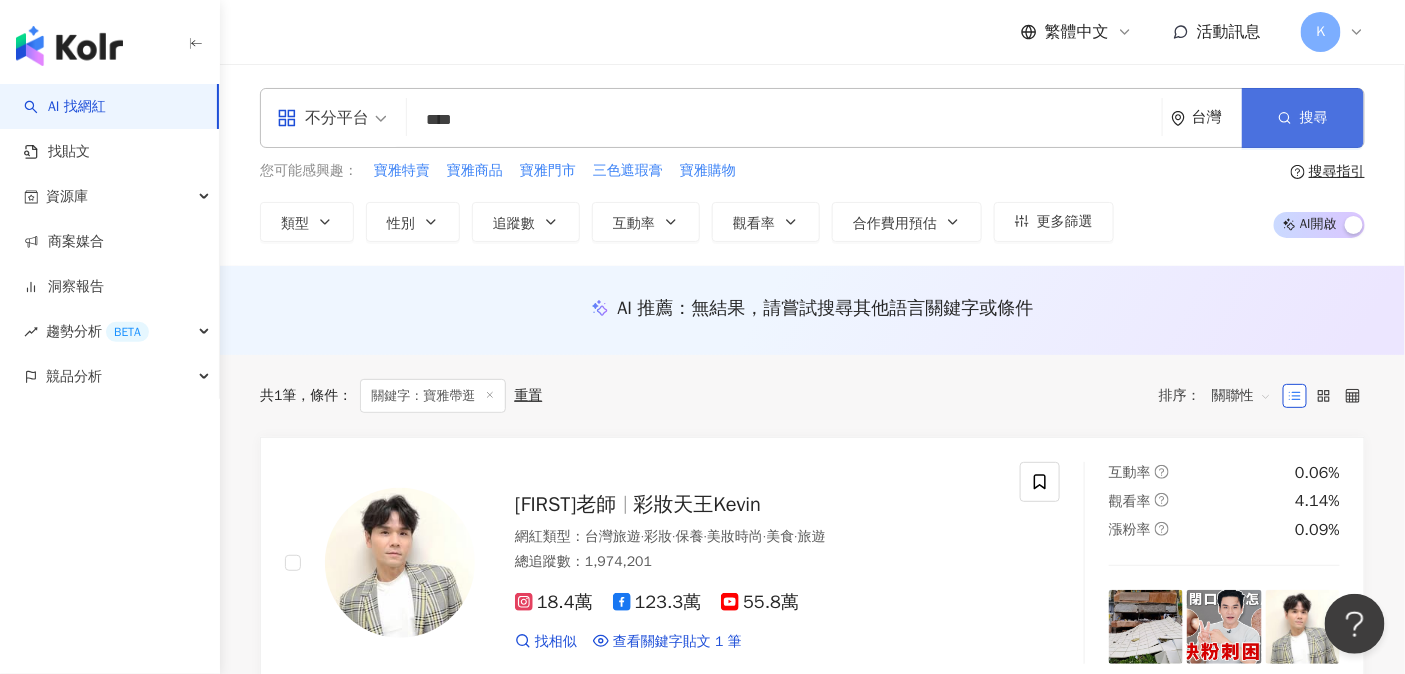click on "搜尋" at bounding box center (1314, 118) 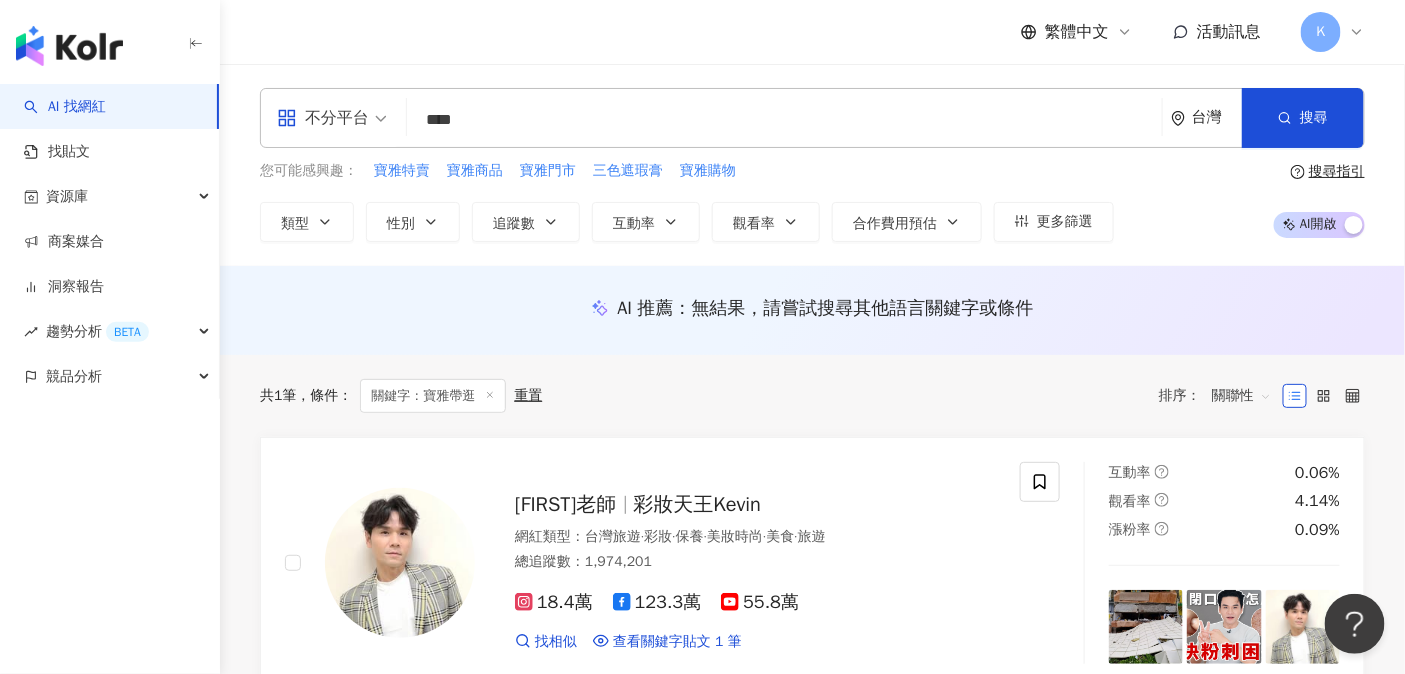 click on "****" at bounding box center (784, 120) 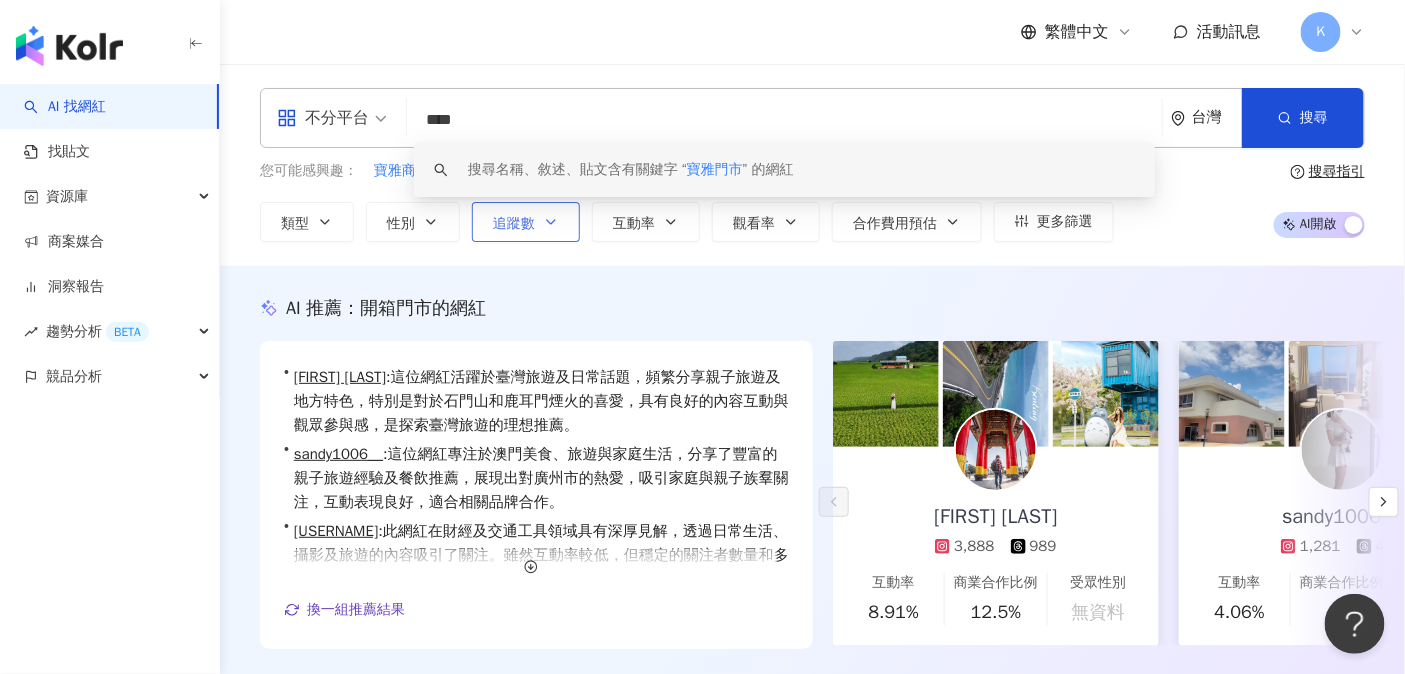 type on "****" 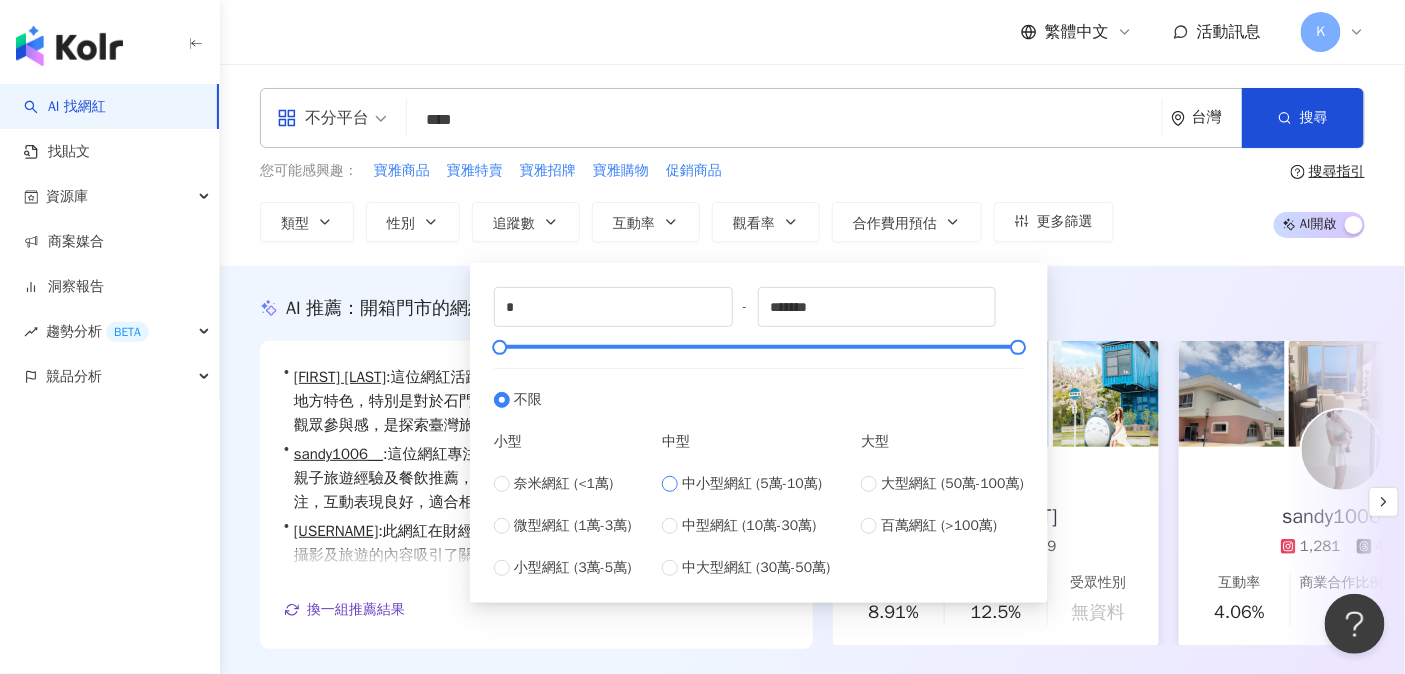click on "中小型網紅 (5萬-10萬)" at bounding box center [752, 484] 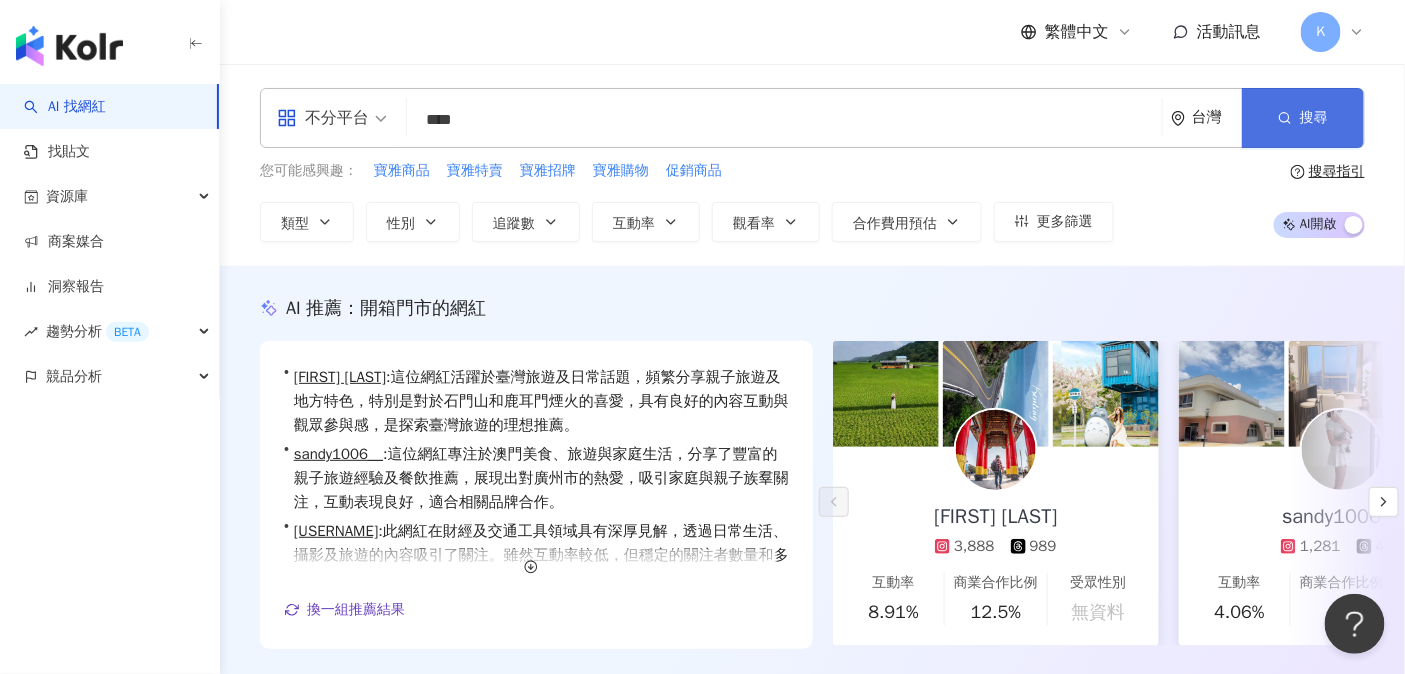 click on "搜尋" at bounding box center (1303, 118) 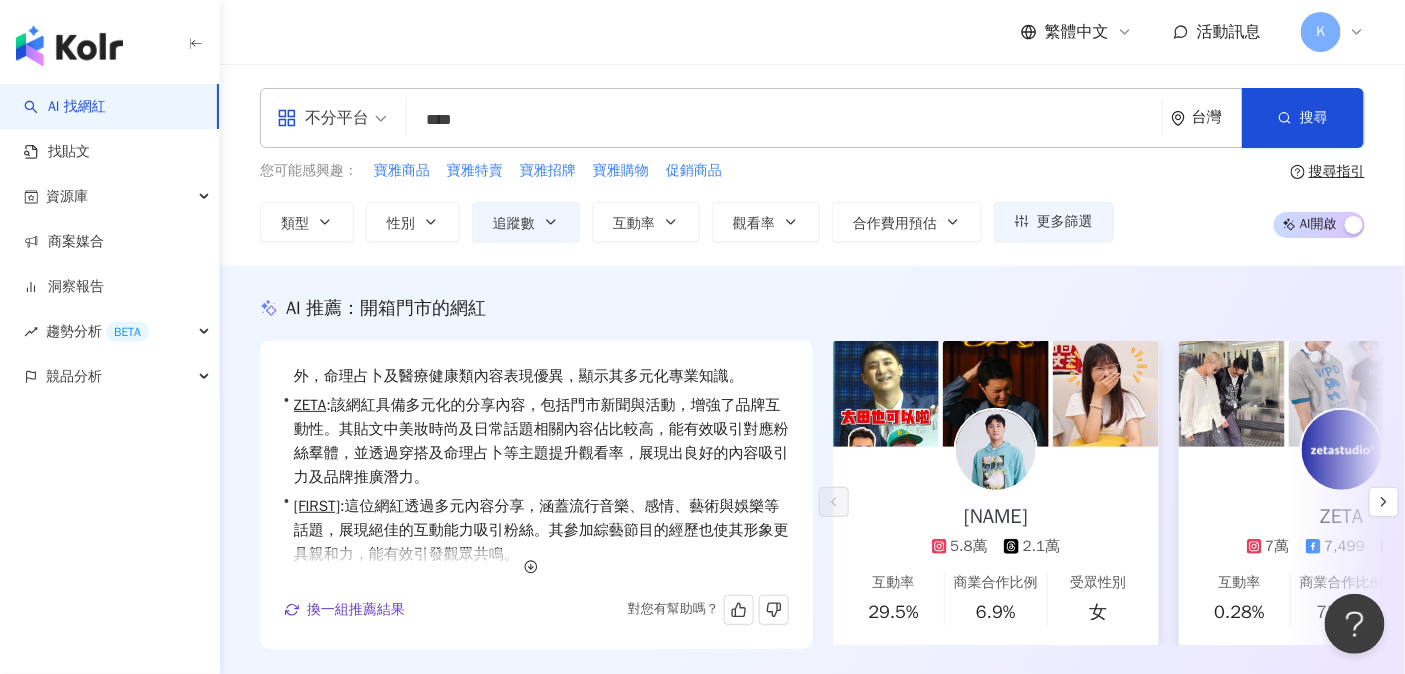 scroll, scrollTop: 48, scrollLeft: 0, axis: vertical 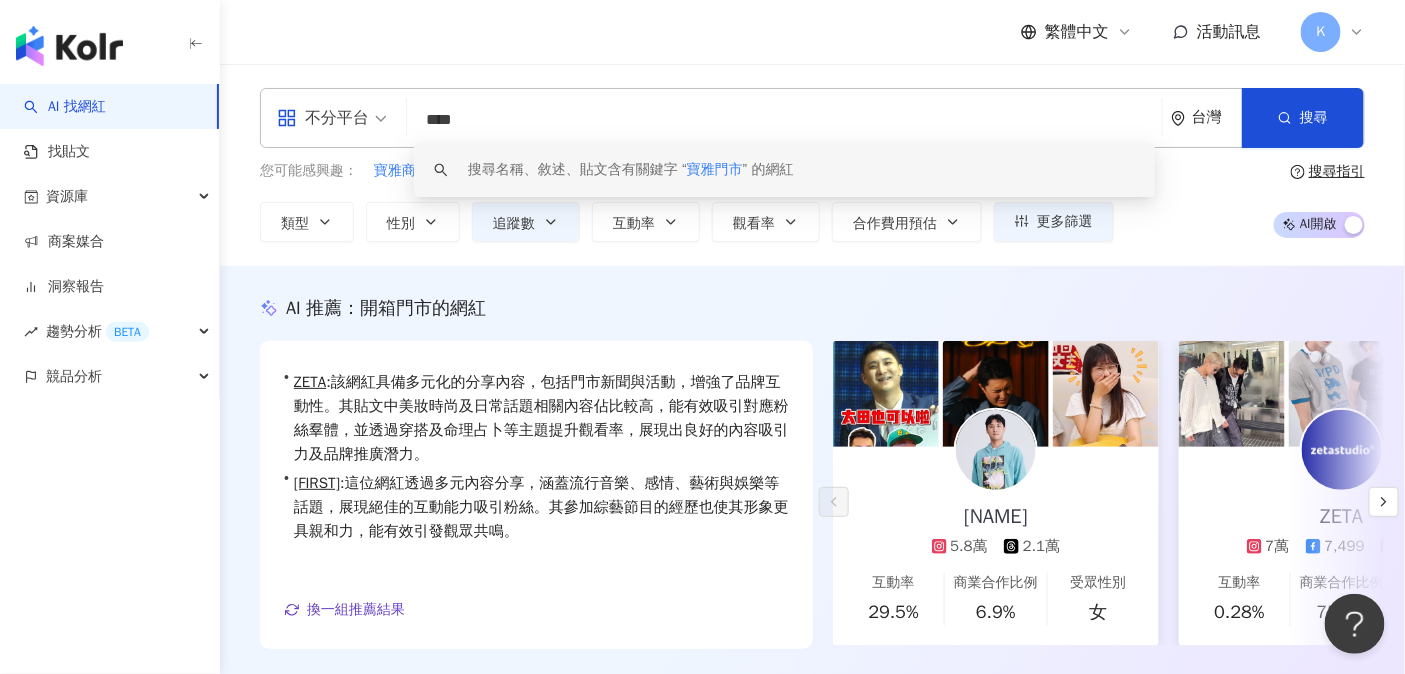 drag, startPoint x: 509, startPoint y: 133, endPoint x: 397, endPoint y: 116, distance: 113.28283 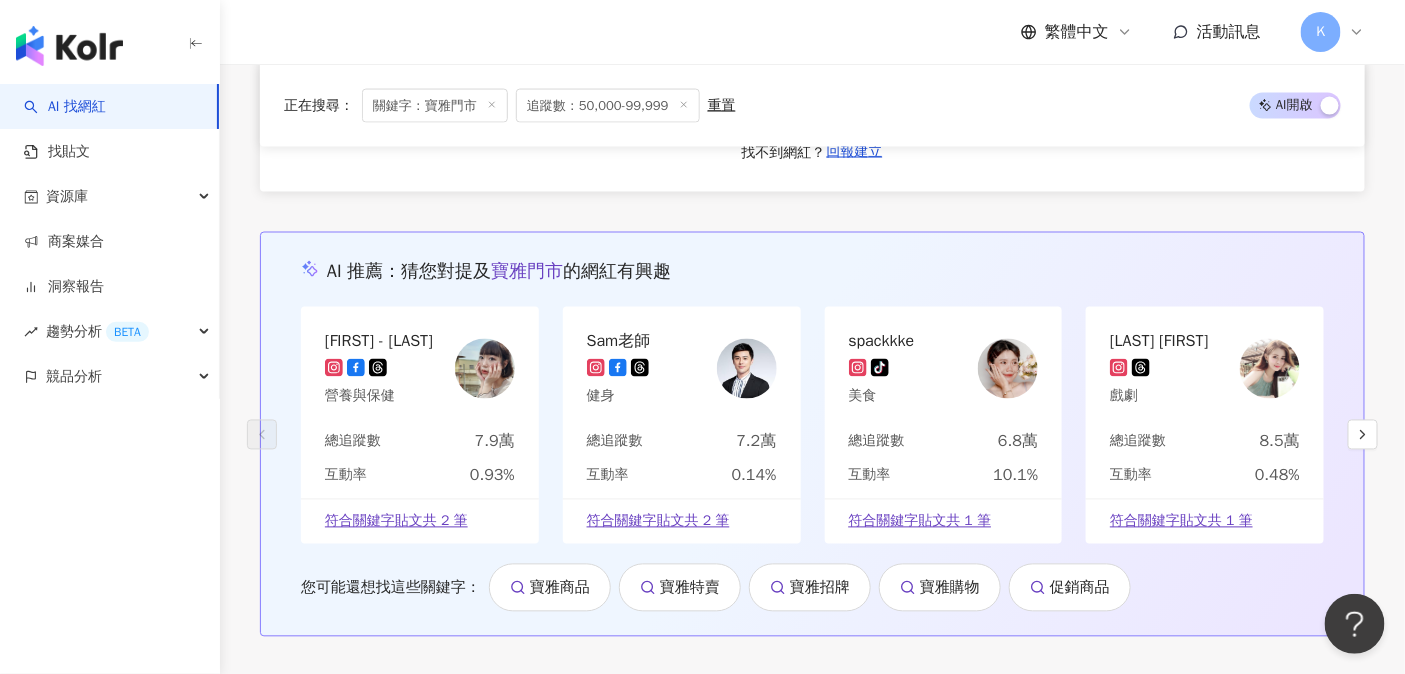 scroll, scrollTop: 3652, scrollLeft: 0, axis: vertical 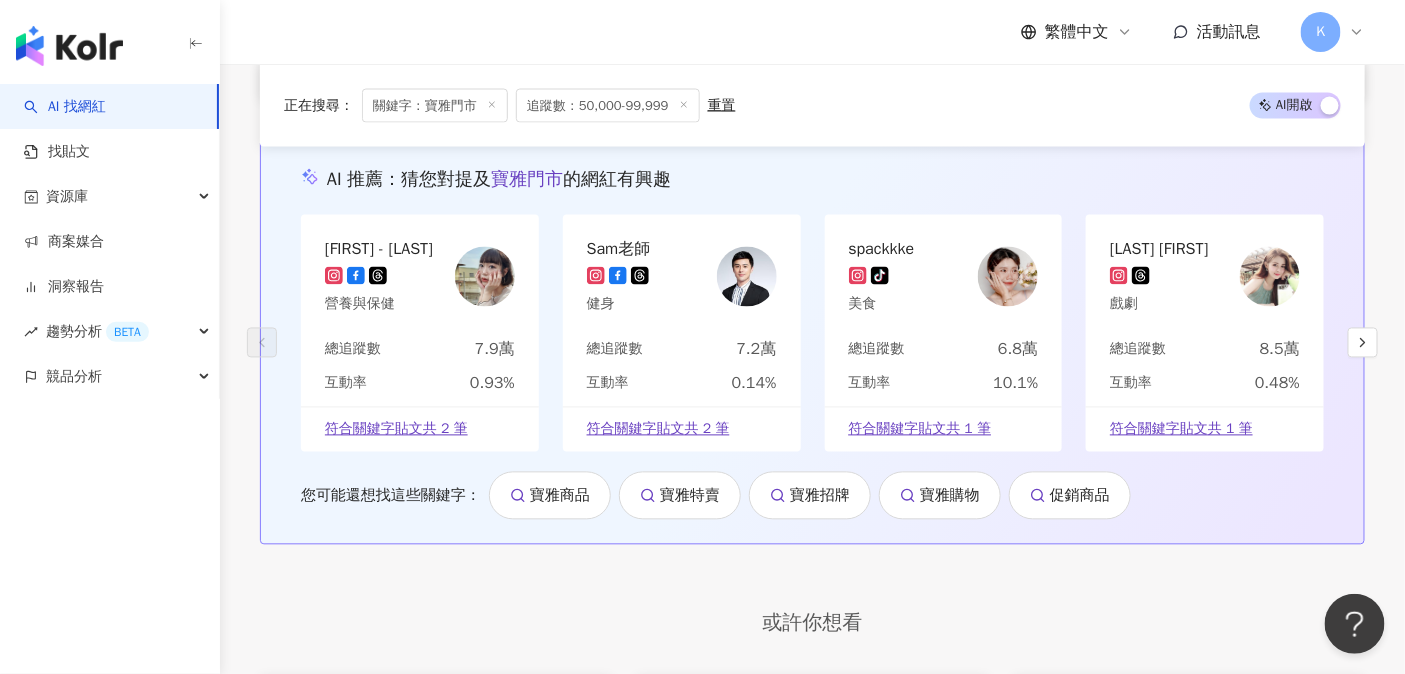 click at bounding box center [69, 46] 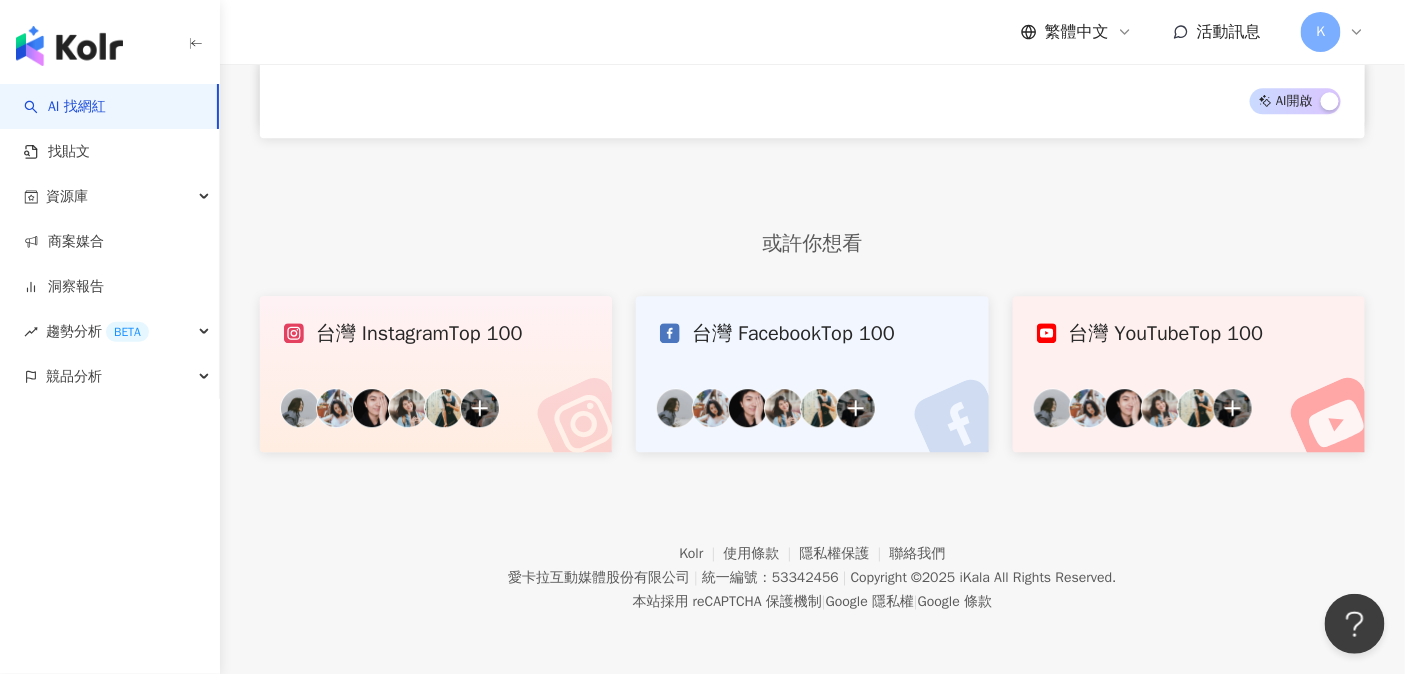 scroll, scrollTop: 0, scrollLeft: 0, axis: both 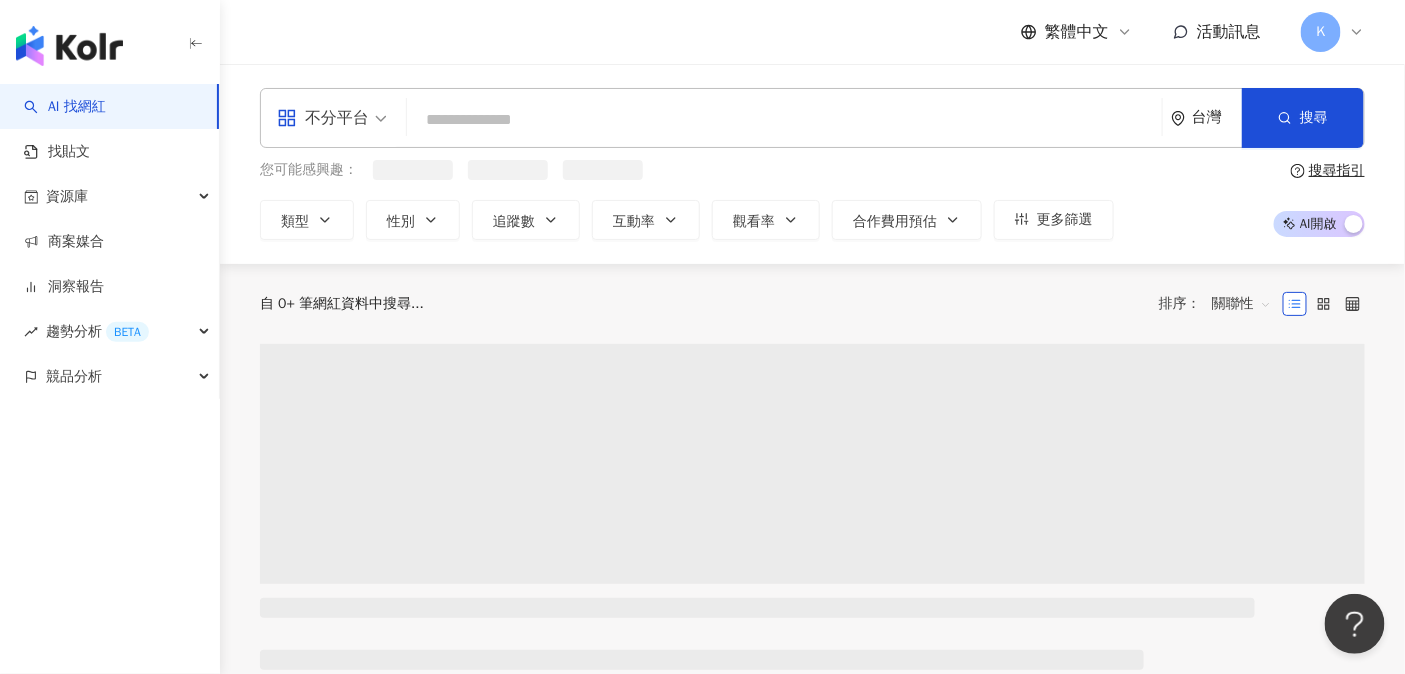 click at bounding box center (784, 120) 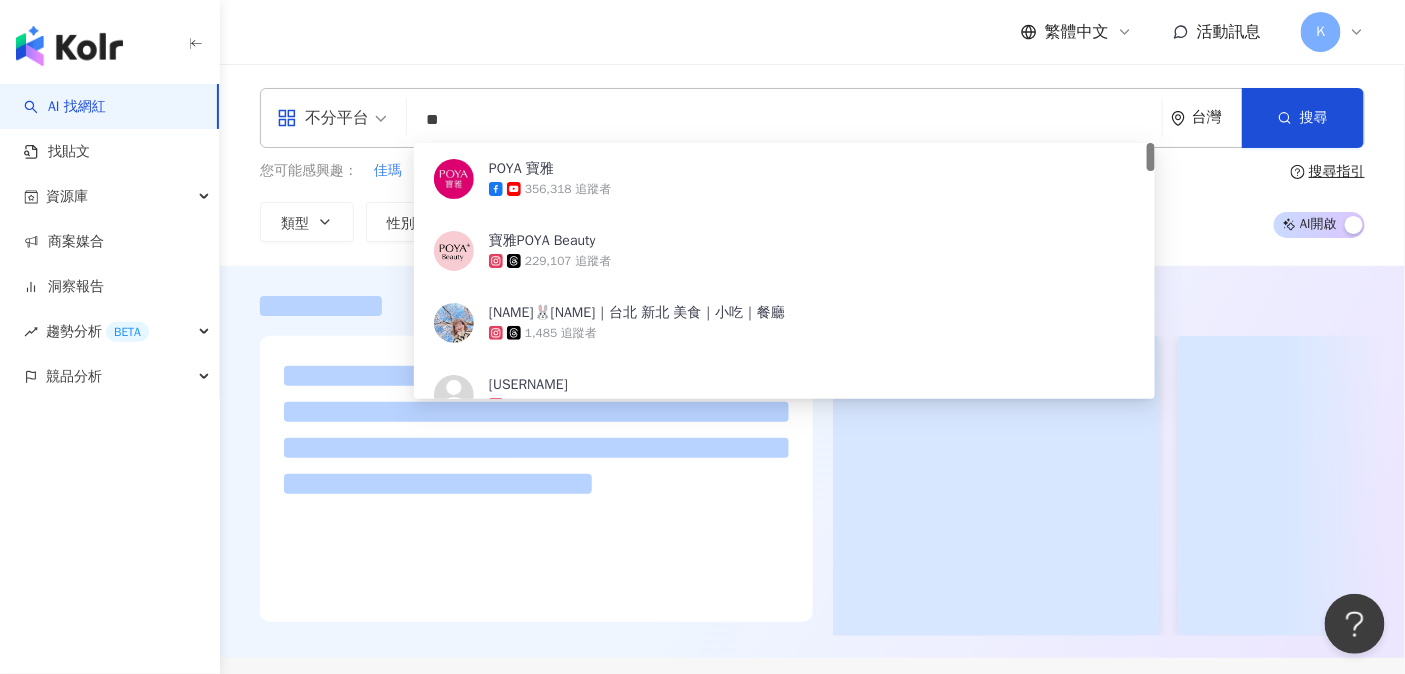 click on "不分平台" at bounding box center [323, 118] 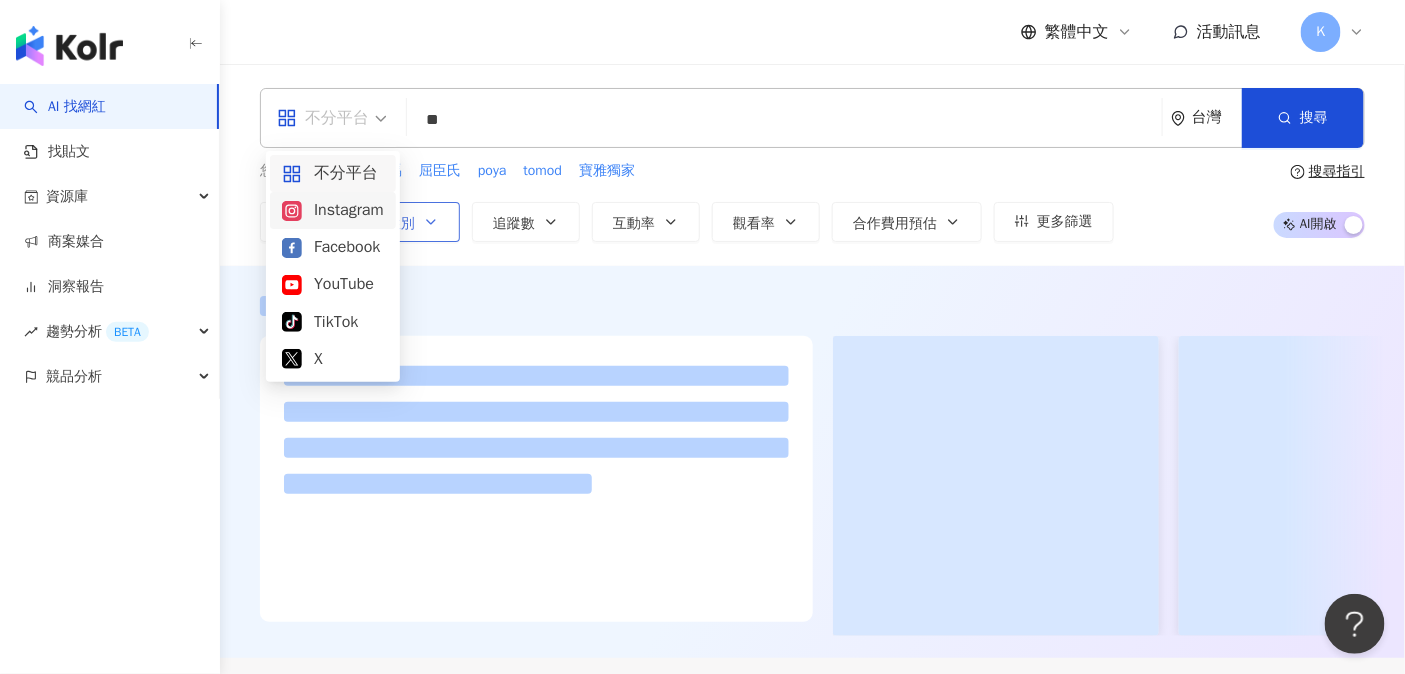 click on "Instagram" at bounding box center [333, 210] 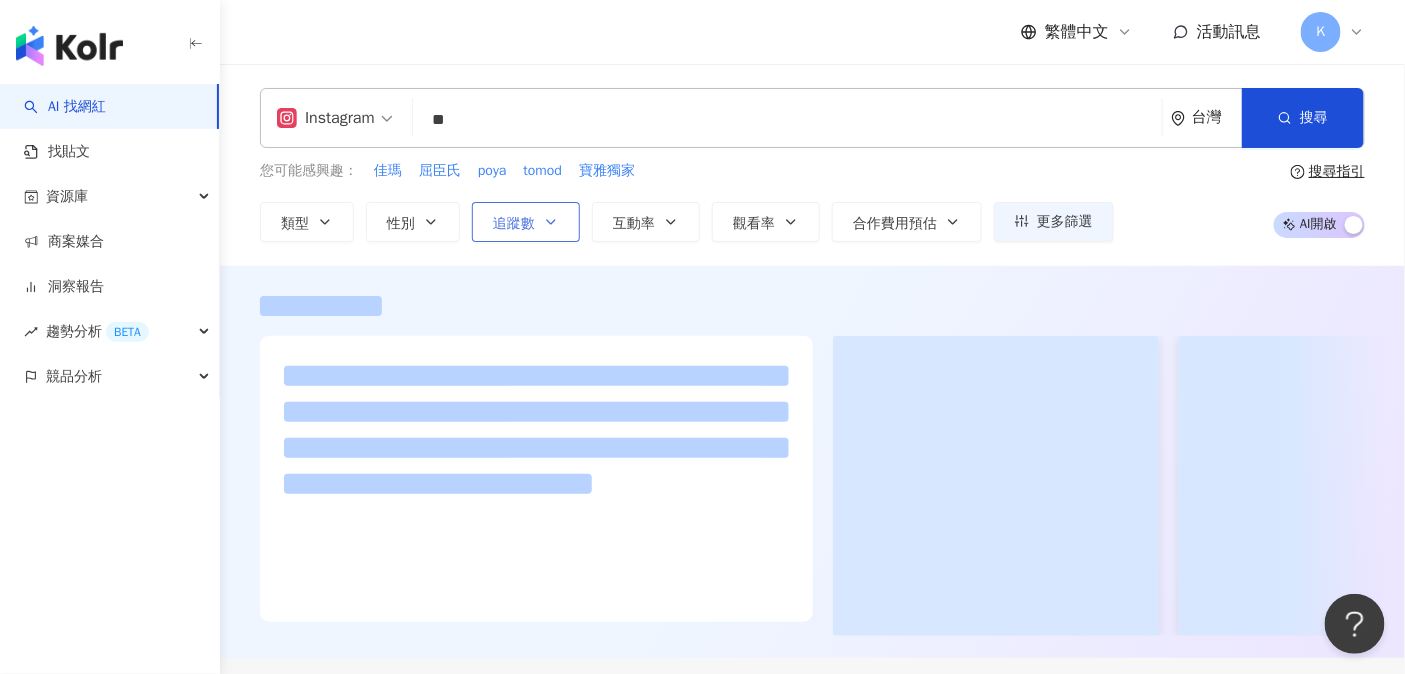 click on "追蹤數" at bounding box center (526, 222) 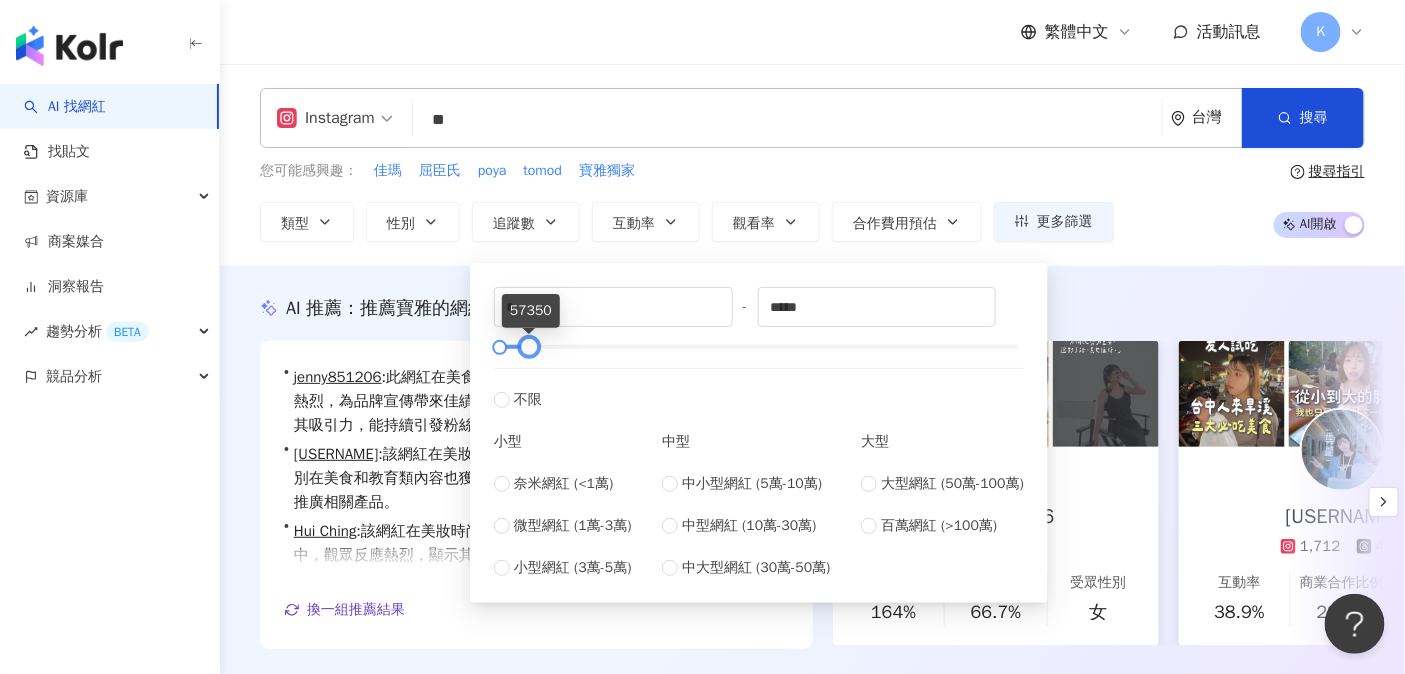 type on "*****" 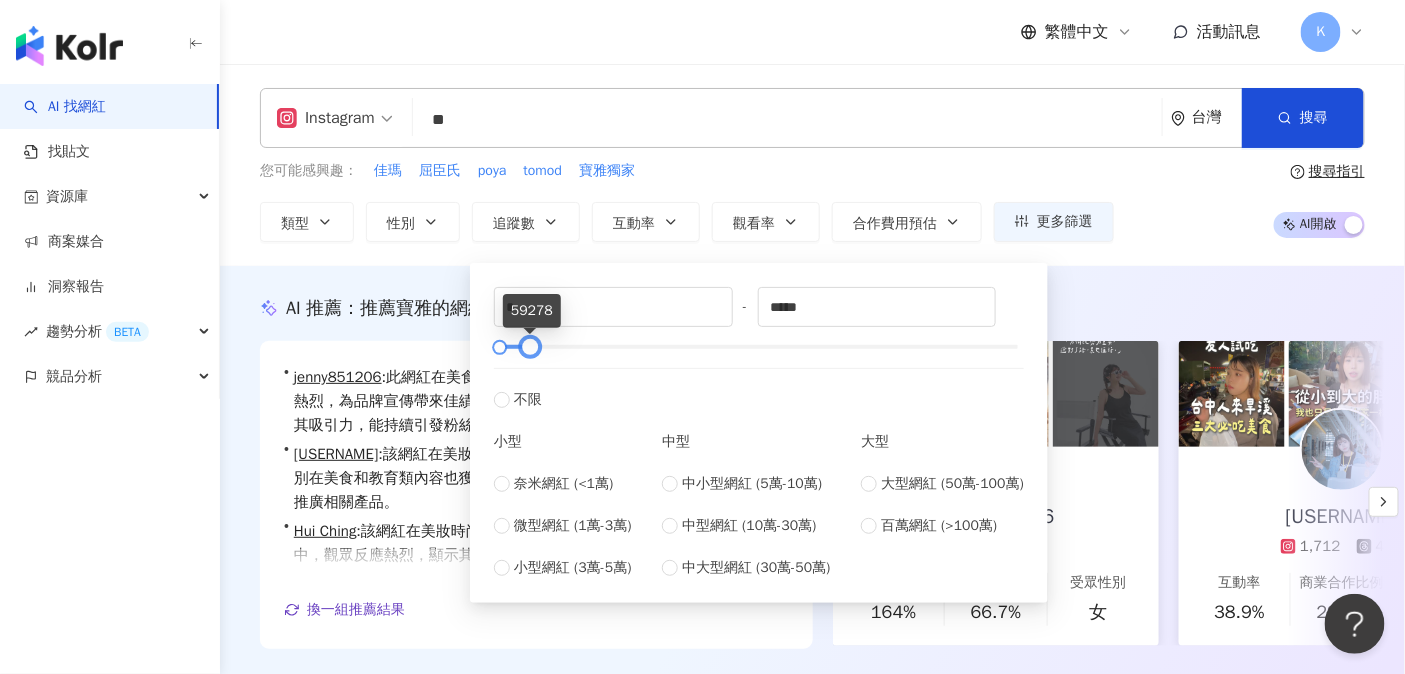 drag, startPoint x: 1020, startPoint y: 350, endPoint x: 532, endPoint y: 356, distance: 488.0369 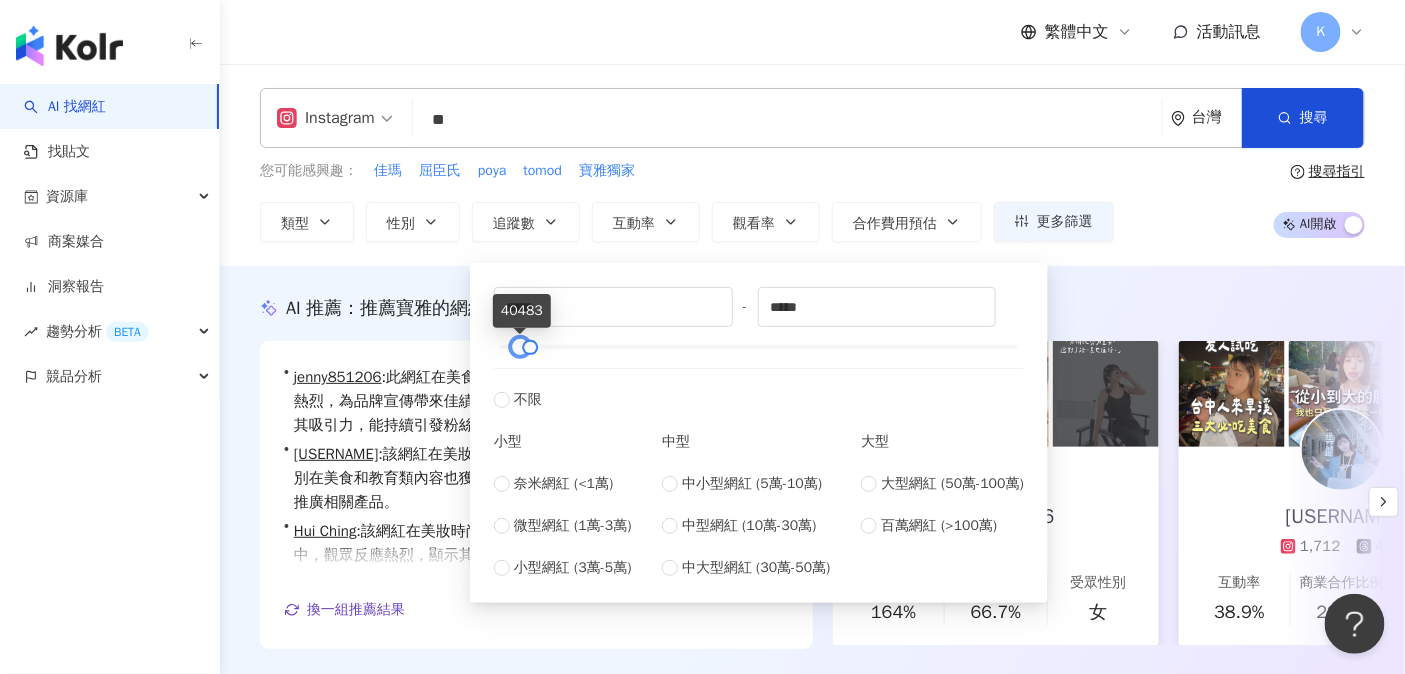 drag, startPoint x: 502, startPoint y: 348, endPoint x: 521, endPoint y: 360, distance: 22.472204 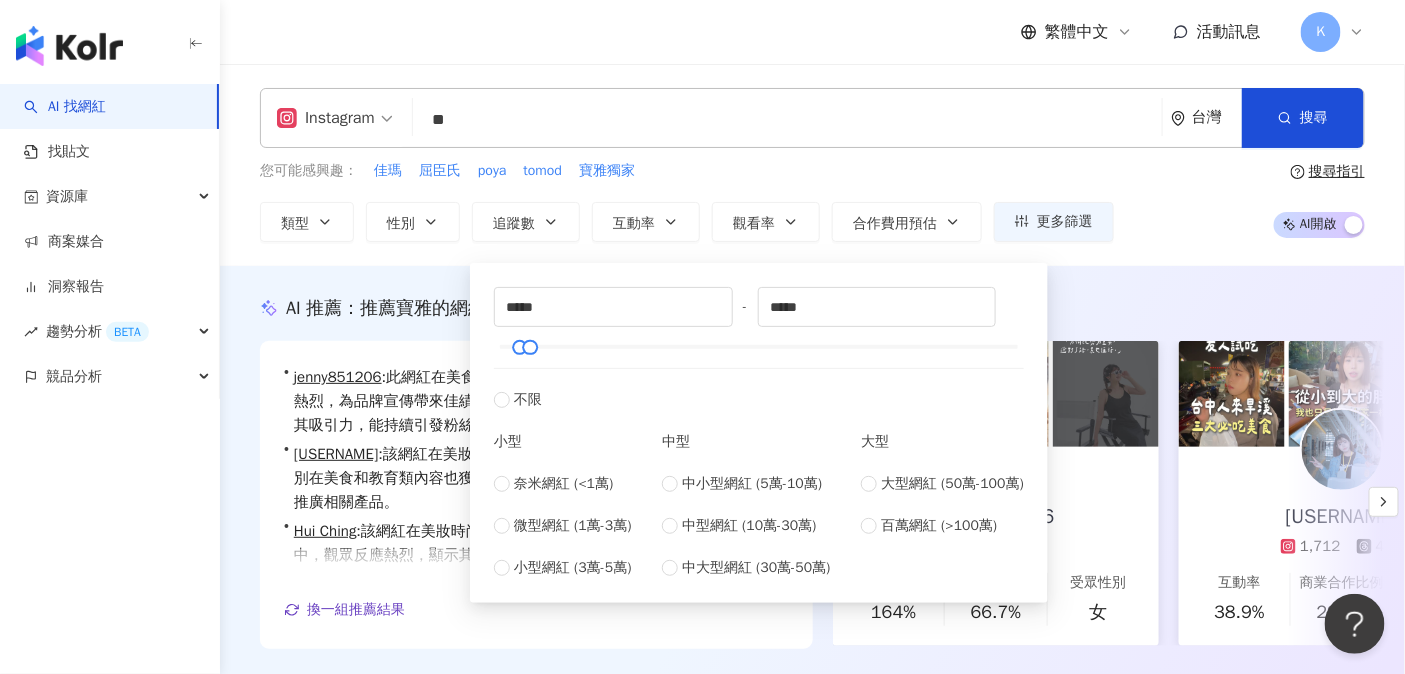 click on "您可能感興趣： 佳瑪  屈臣氏  poya  tomod  寶雅獨家  類型 性別 追蹤數 互動率 觀看率 合作費用預估  更多篩選 *****  -  ***** 不限 小型 奈米網紅 (<1萬) 微型網紅 (1萬-3萬) 小型網紅 (3萬-5萬) 中型 中小型網紅 (5萬-10萬) 中型網紅 (10萬-30萬) 中大型網紅 (30萬-50萬) 大型 大型網紅 (50萬-100萬) 百萬網紅 (>100萬) 搜尋指引 AI  開啟 AI  關閉" at bounding box center (812, 201) 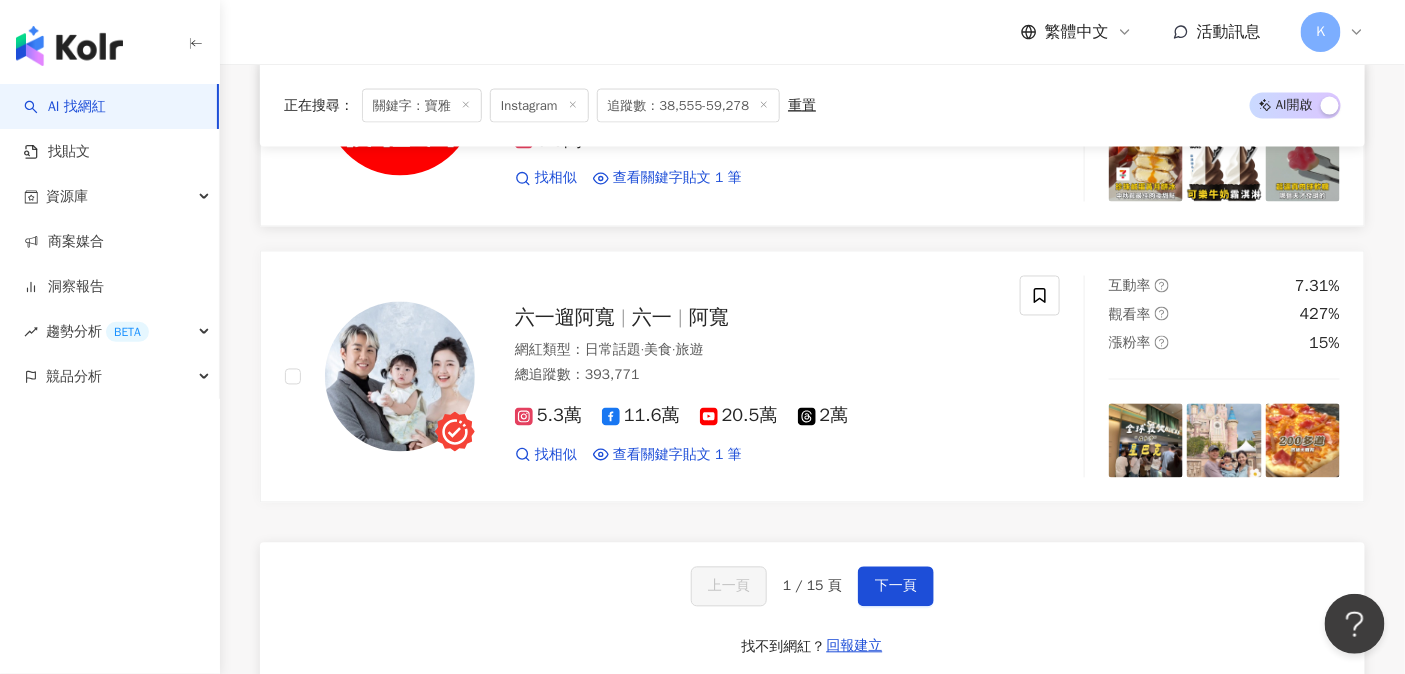 scroll, scrollTop: 3797, scrollLeft: 0, axis: vertical 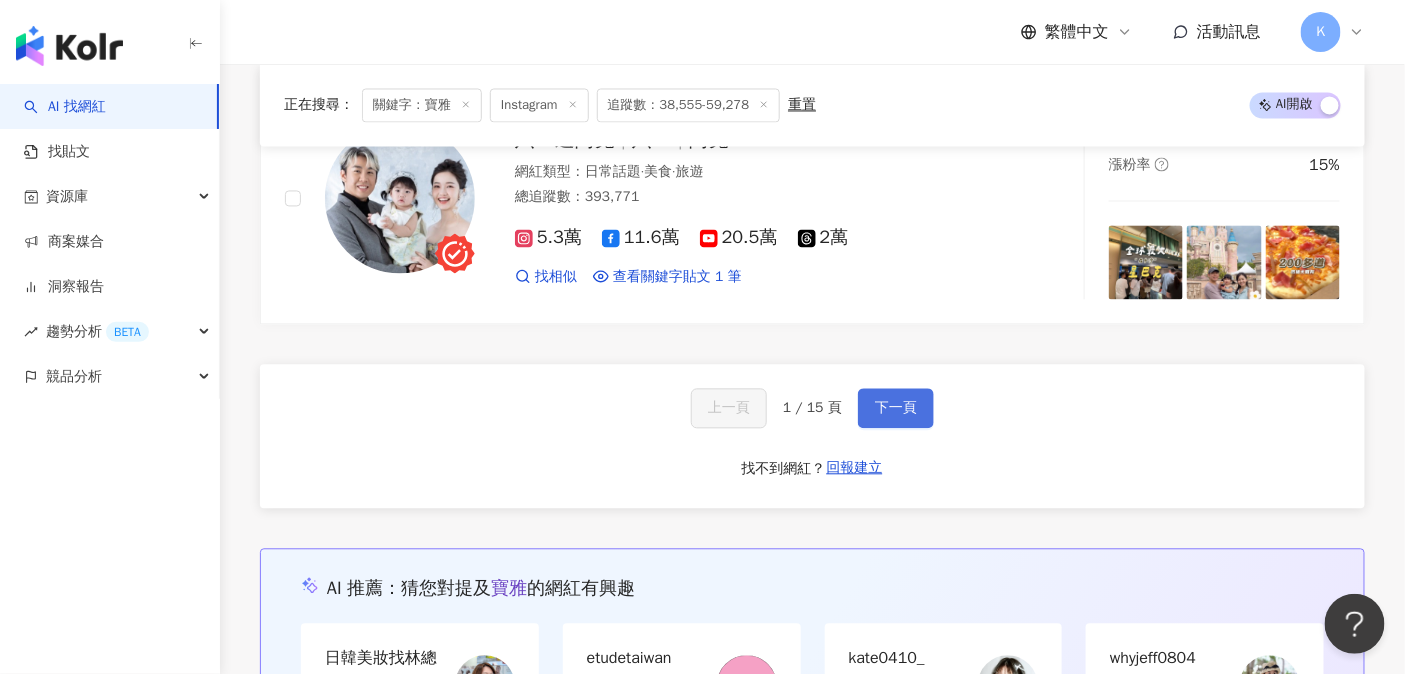 click on "下一頁" at bounding box center (896, 408) 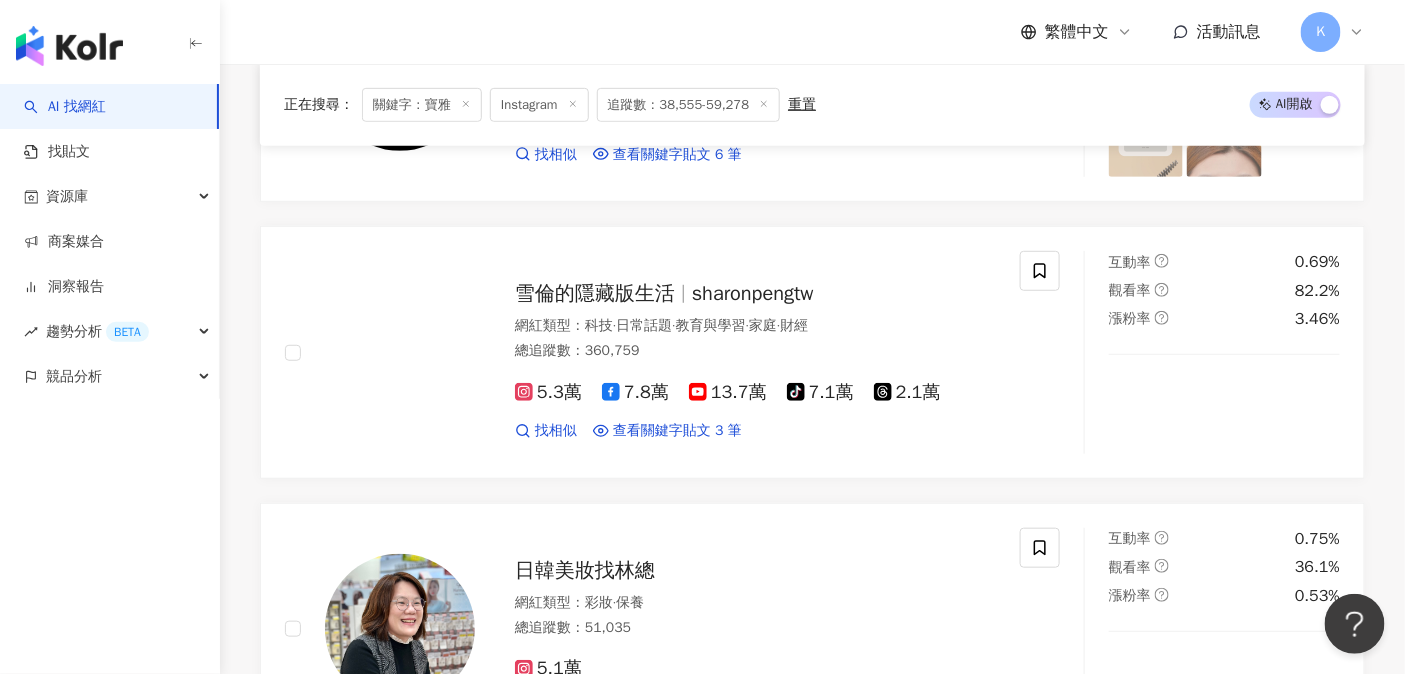 scroll, scrollTop: 3550, scrollLeft: 0, axis: vertical 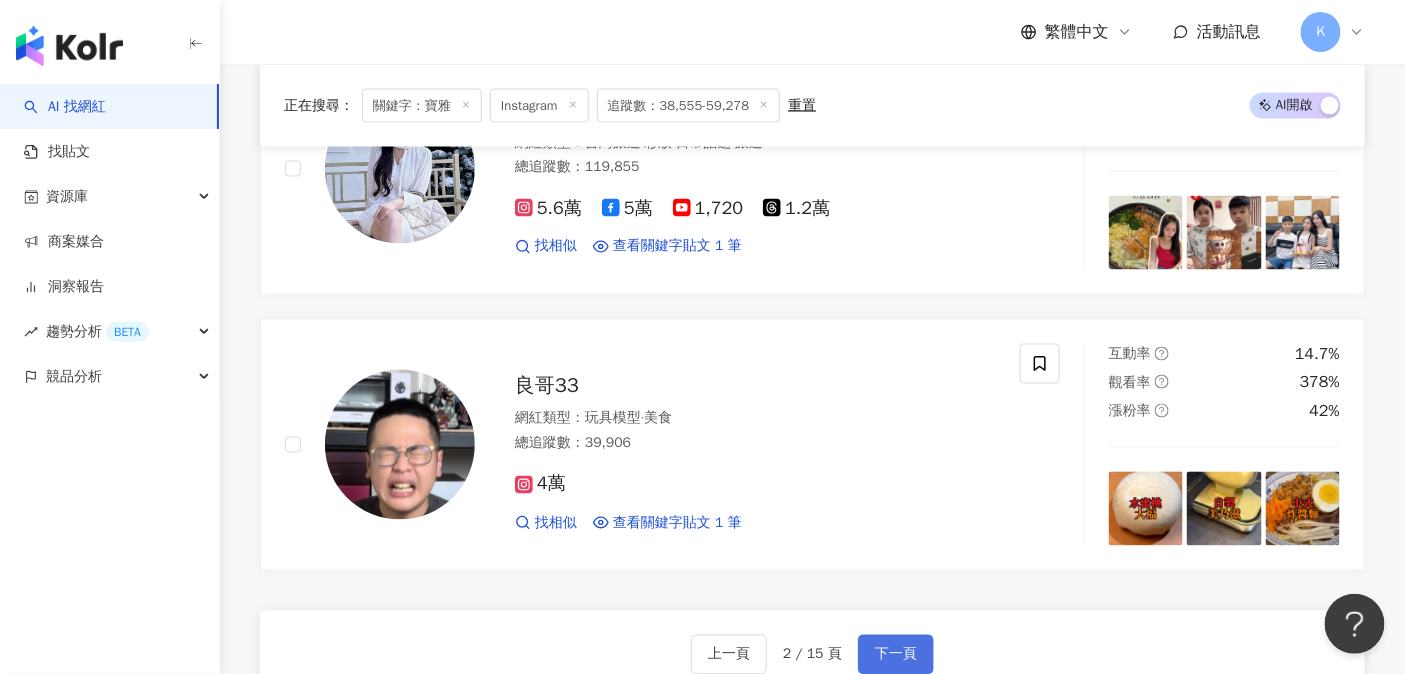 click on "下一頁" at bounding box center [896, 655] 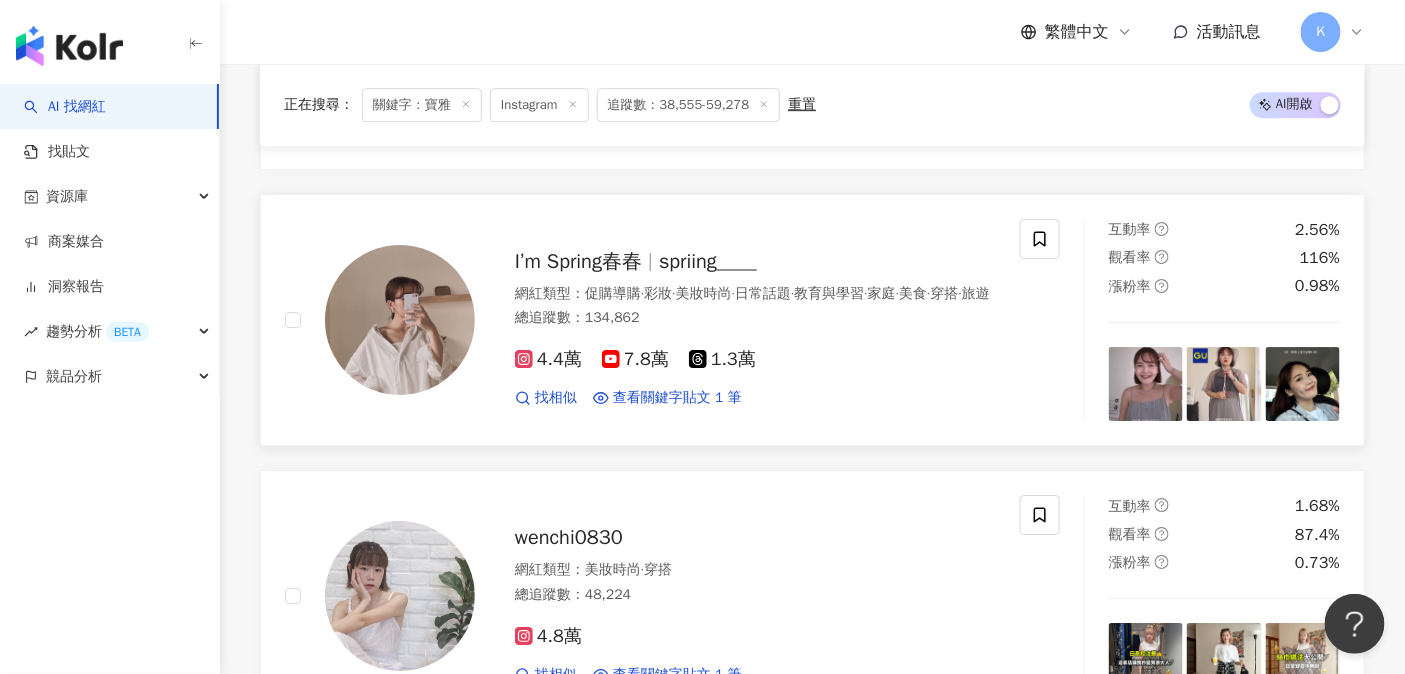 scroll, scrollTop: 2008, scrollLeft: 0, axis: vertical 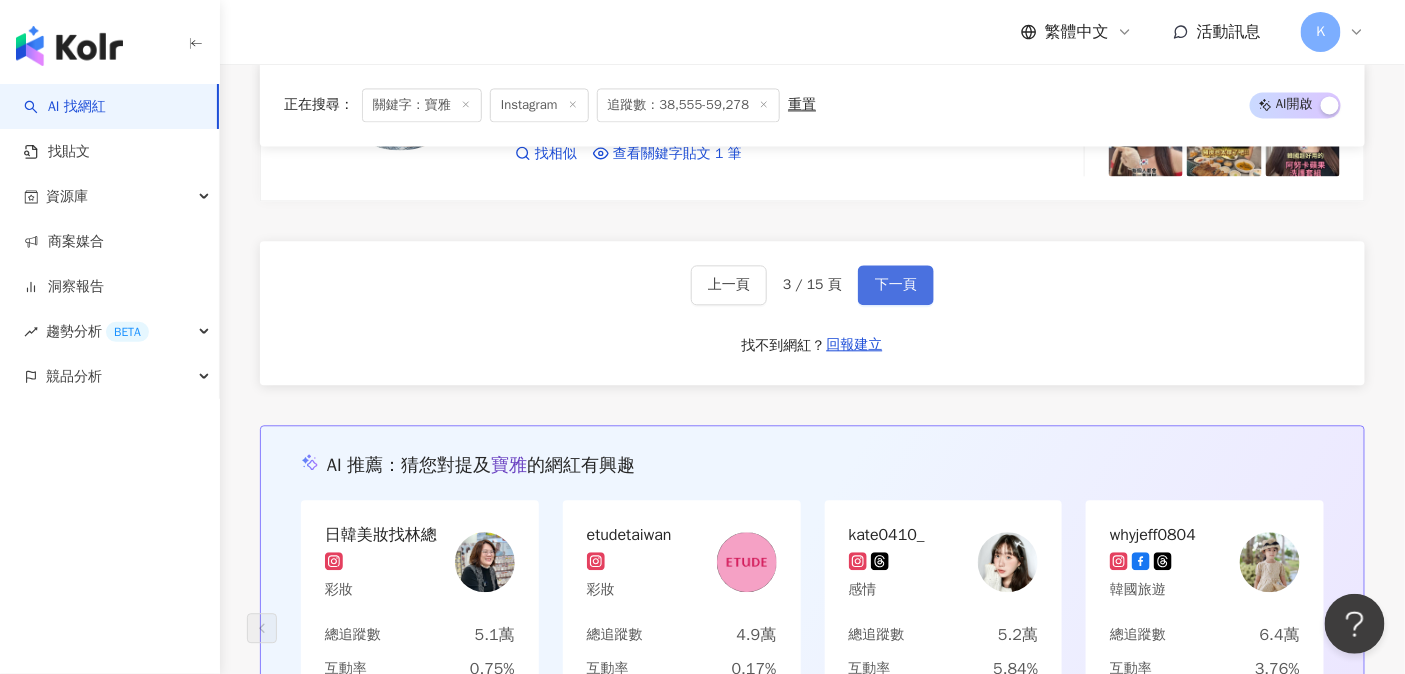 click on "下一頁" at bounding box center [896, 285] 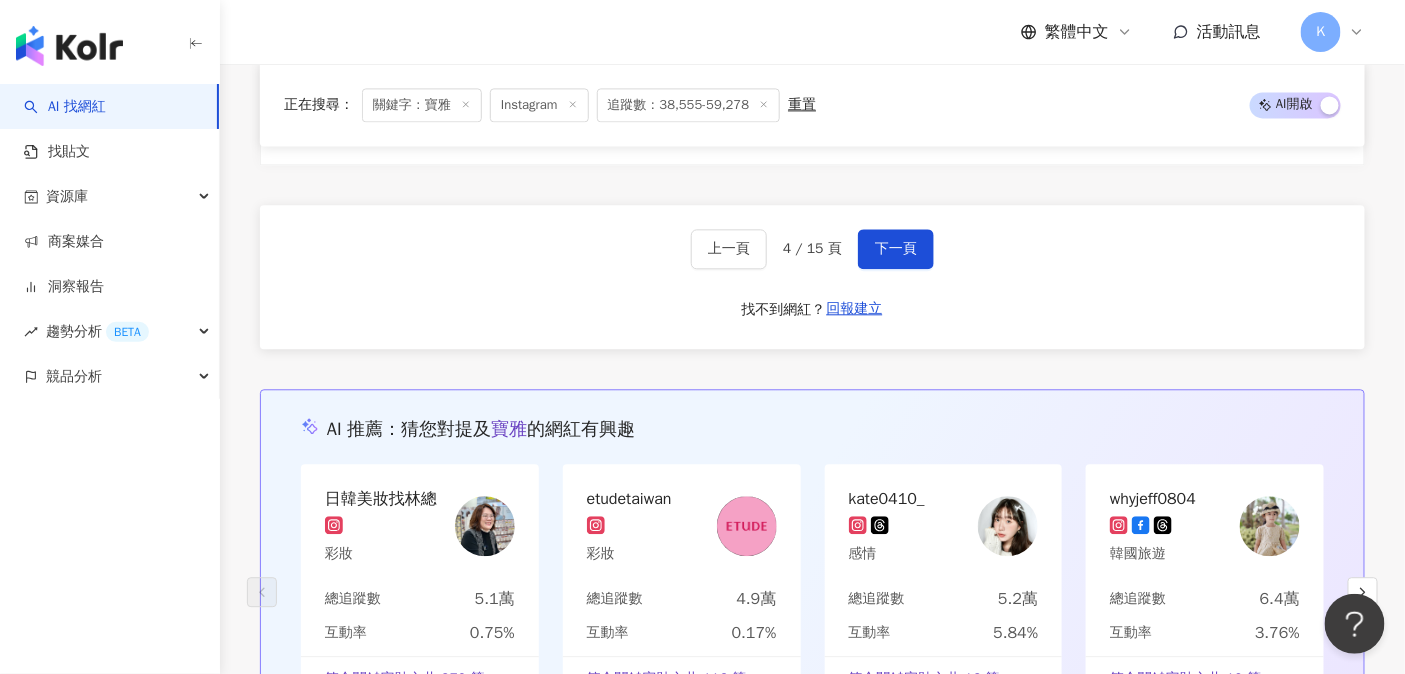scroll, scrollTop: 4079, scrollLeft: 0, axis: vertical 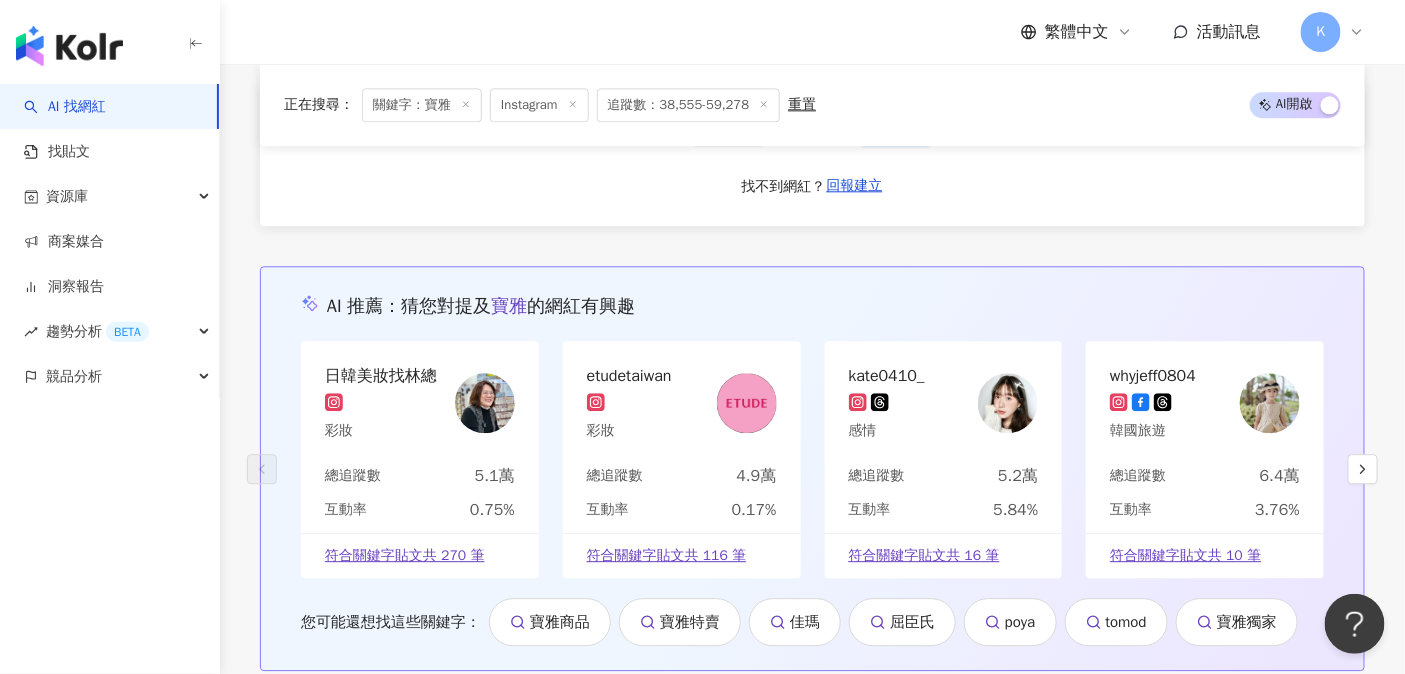click on "010?Sstyle sstyle010010 網紅類型 ： 美妝時尚  ·  日常話題  ·  教育與學習  ·  美食  ·  生活風格  ·  醫療與健康  ·  旅遊 總追蹤數 ： 50,863 4.3萬 7,836 找相似 查看關鍵字貼文 1 筆 互動率 0.05% 觀看率 78.9% 漲粉率 1.21% Lizzy lizzzih 網紅類型 ： 彩妝  ·  穿搭  ·  旅遊 總追蹤數 ： 54,424 3.9萬 1.5萬 找相似 查看關鍵字貼文 1 筆 互動率 7.05% 觀看率 418% 漲粉率 64.5% kate0410_ 王凱特 𝐊𝐚𝐭𝐞 𝐖 網紅類型 ： 感情  ·  彩妝  ·  保養  ·  教育與學習  ·  家庭 總追蹤數 ： 51,719 4.3萬 8,225 找相似 查看關鍵字貼文 16 筆 互動率 5.84% 觀看率 434% 漲粉率 8.89% C CHANNEL Taiwan cchannel_tw 網紅類型 ： 飲料  ·  美食  ·  美髮  ·  醫療與健康 總追蹤數 ： 48,412 4.8萬 找相似 查看關鍵字貼文 1 筆 互動率 0.22% 觀看率 7.16% 漲粉率 -0.72% 鄭任志RenZhi 網紅類型 ： 感情  ·  婦女醫學  ·  藝術與娛樂  ·  日常話題" at bounding box center (812, -1266) 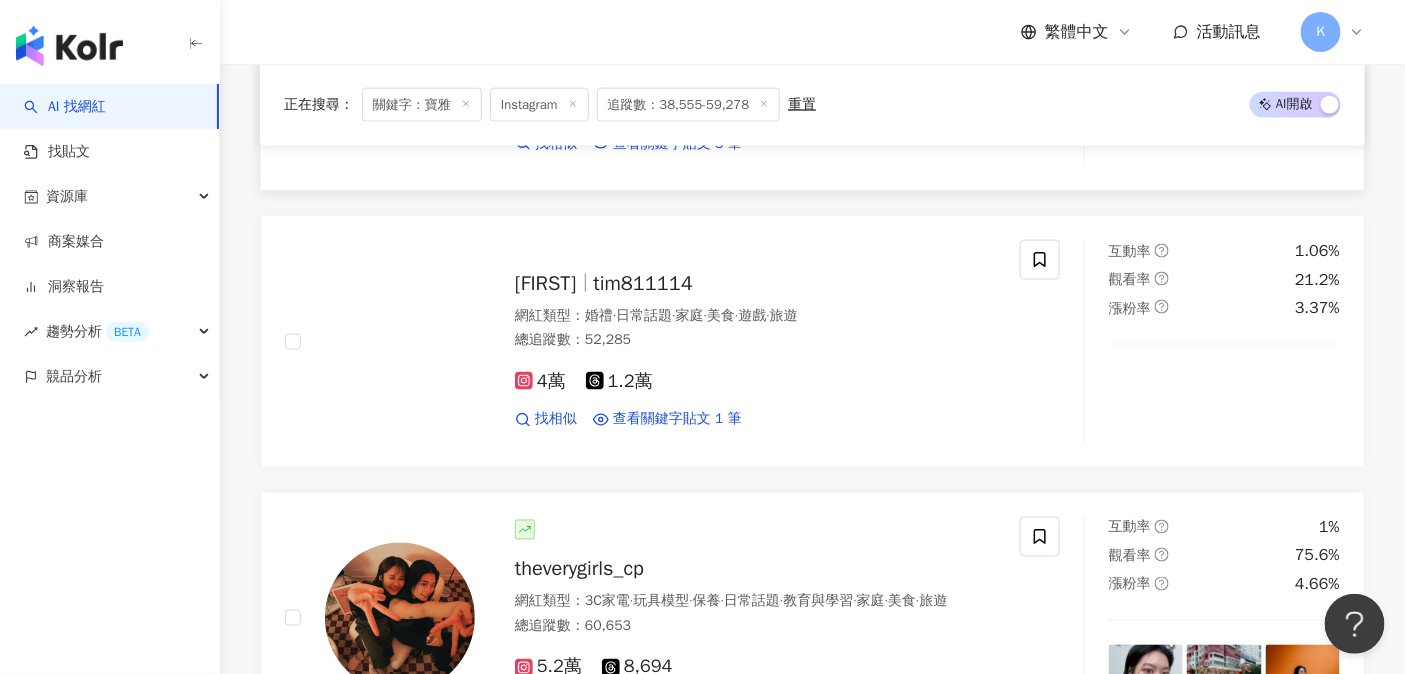 scroll, scrollTop: 3047, scrollLeft: 0, axis: vertical 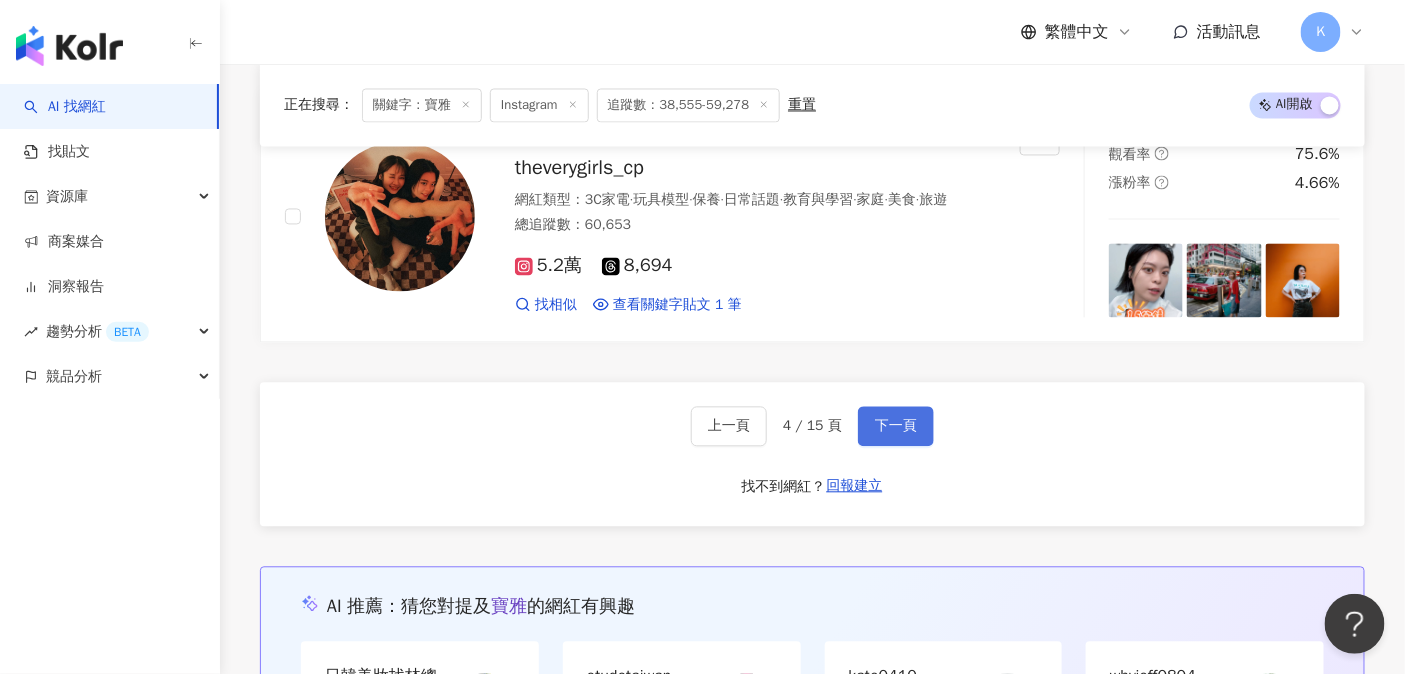 click on "下一頁" at bounding box center [896, 427] 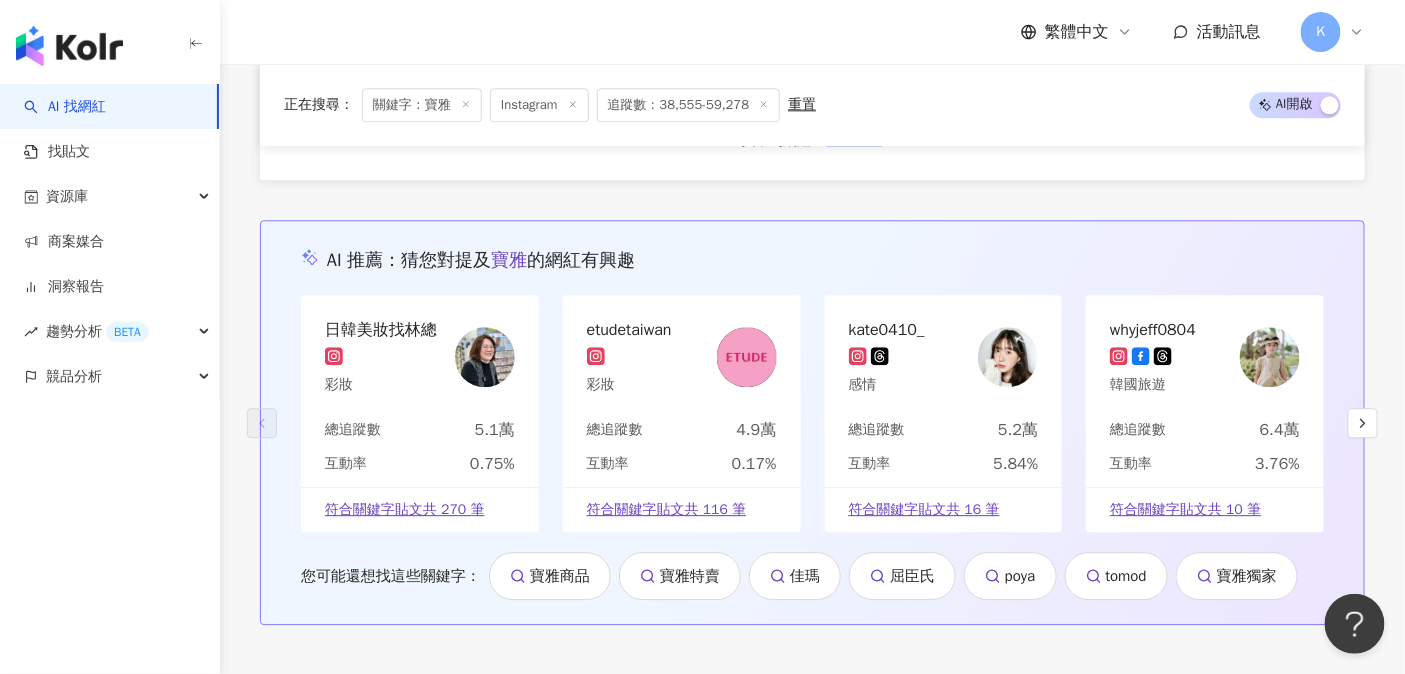 scroll, scrollTop: 3845, scrollLeft: 0, axis: vertical 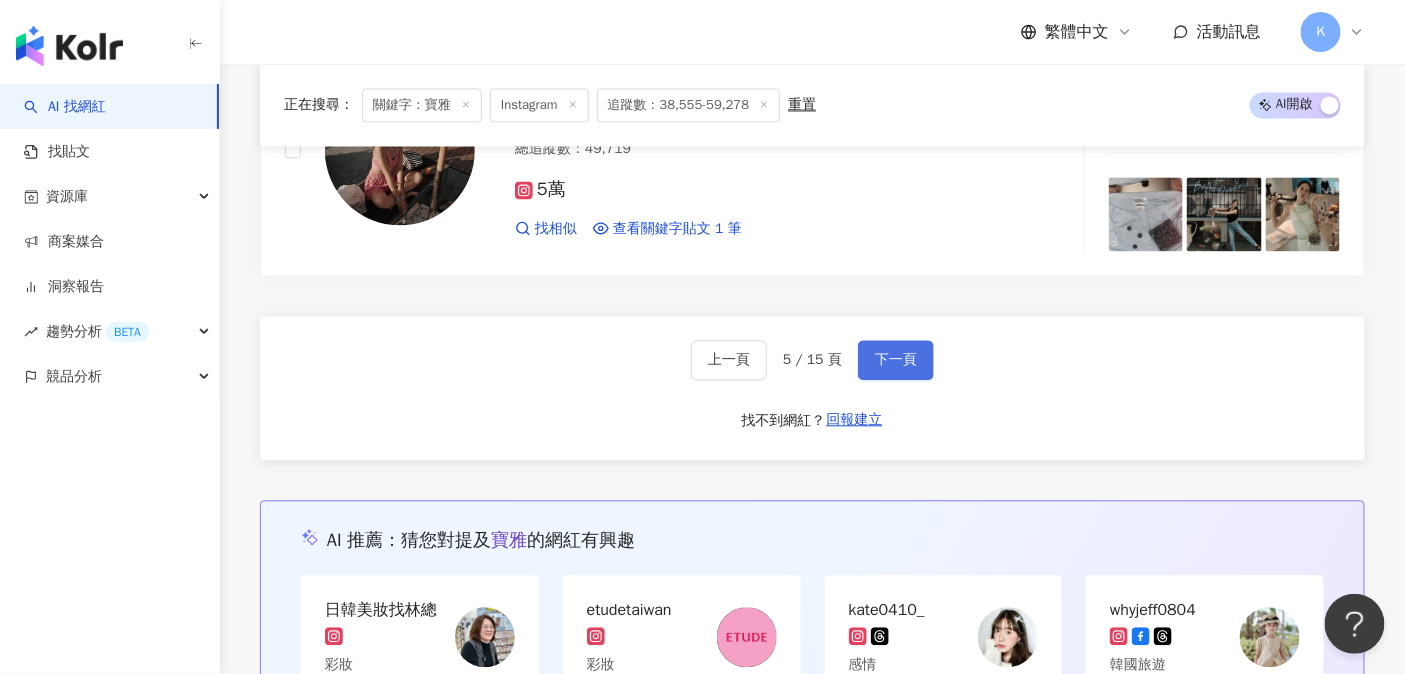 click on "下一頁" at bounding box center (896, 360) 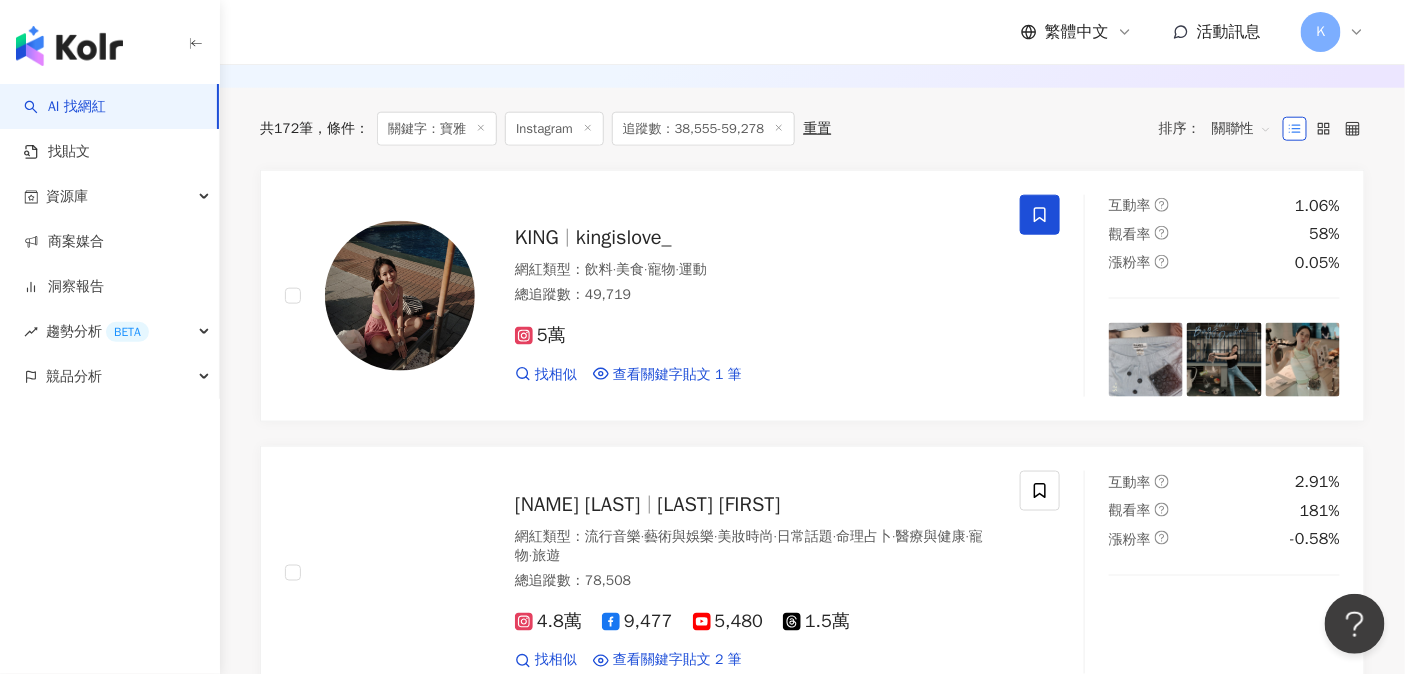 scroll, scrollTop: 0, scrollLeft: 0, axis: both 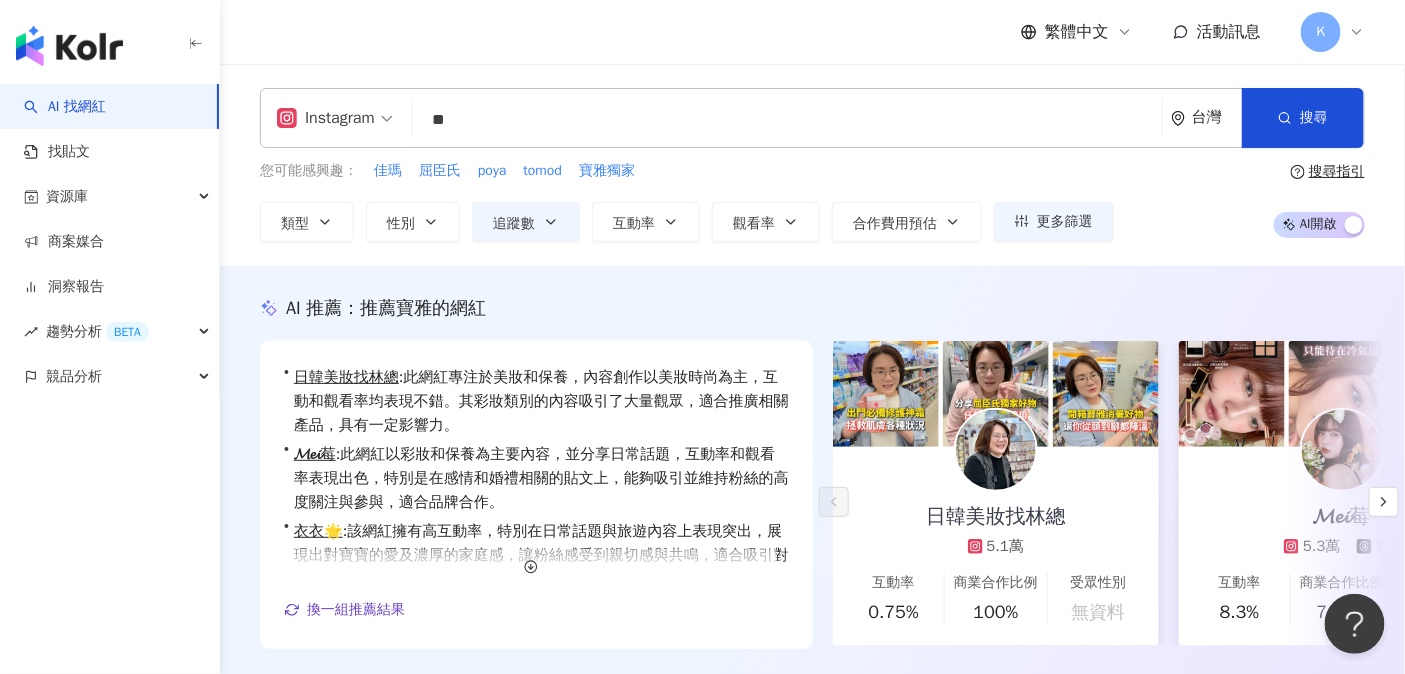 click on "**" at bounding box center [787, 120] 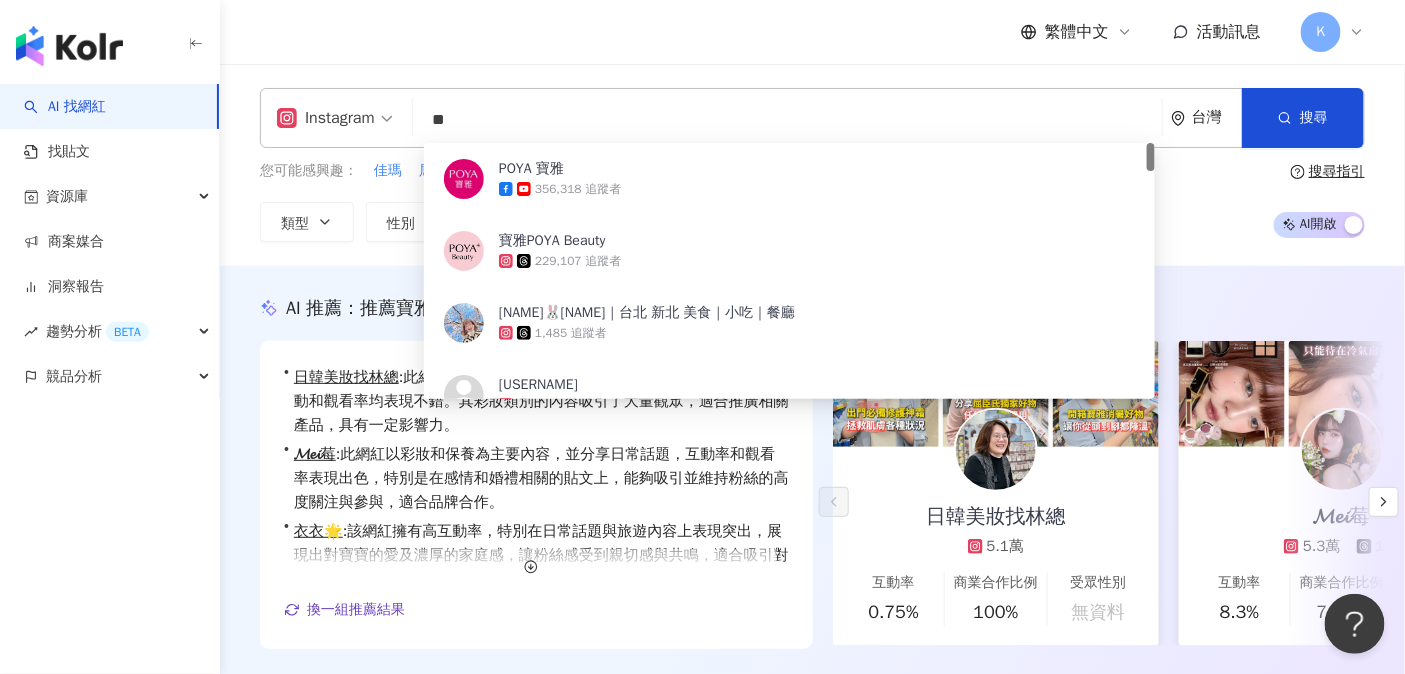 type on "*" 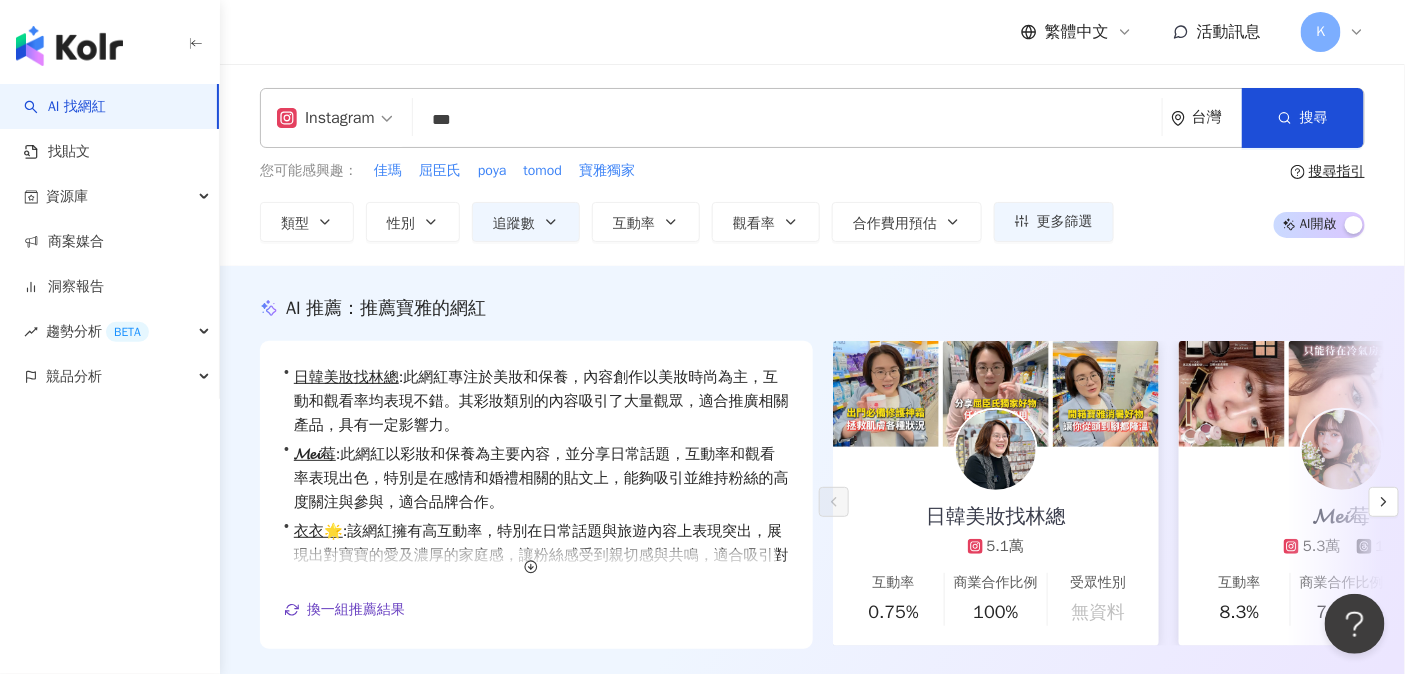 type on "***" 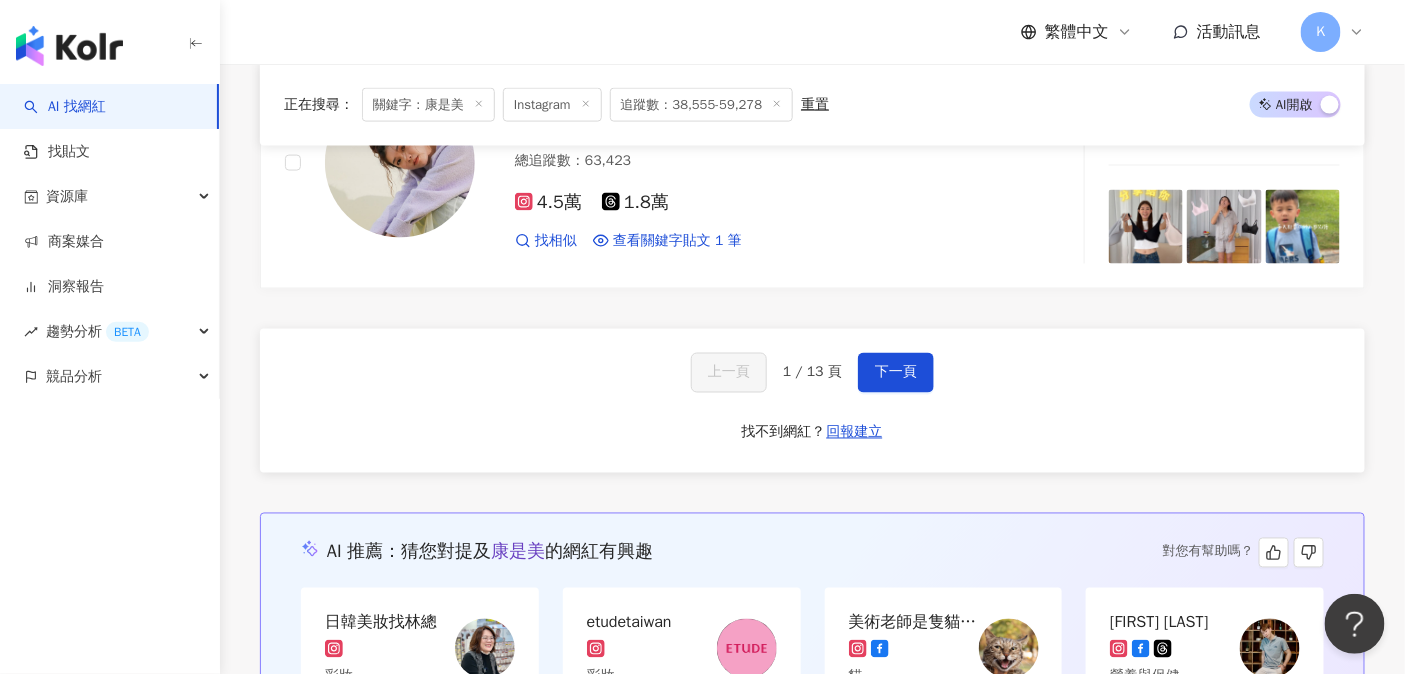scroll, scrollTop: 3561, scrollLeft: 0, axis: vertical 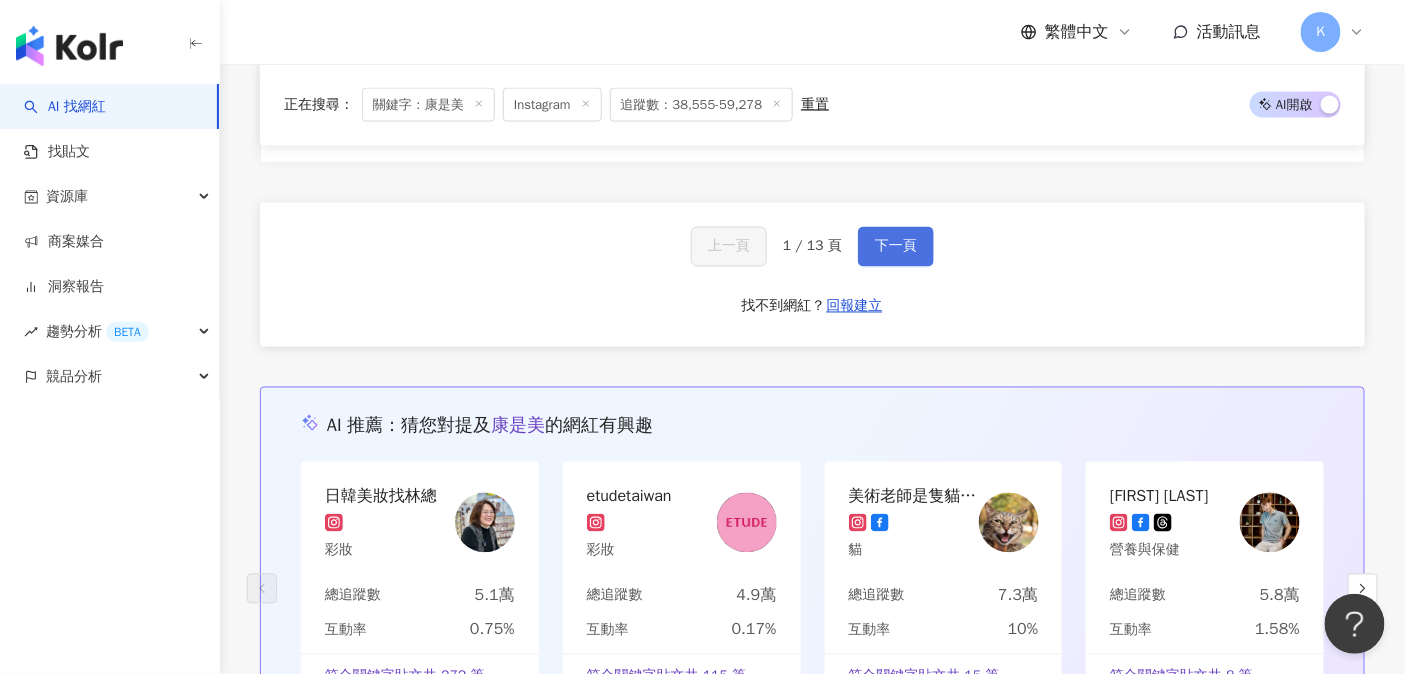 click on "下一頁" at bounding box center [896, 247] 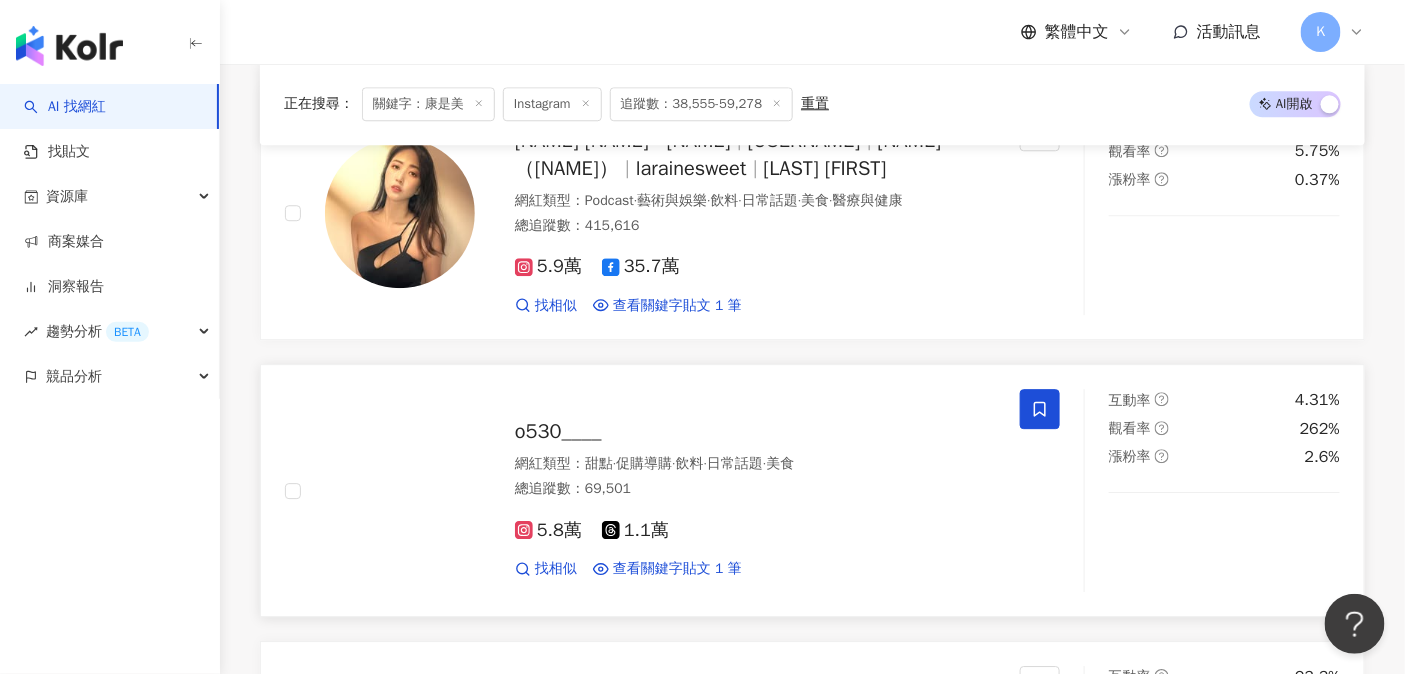 scroll, scrollTop: 1948, scrollLeft: 0, axis: vertical 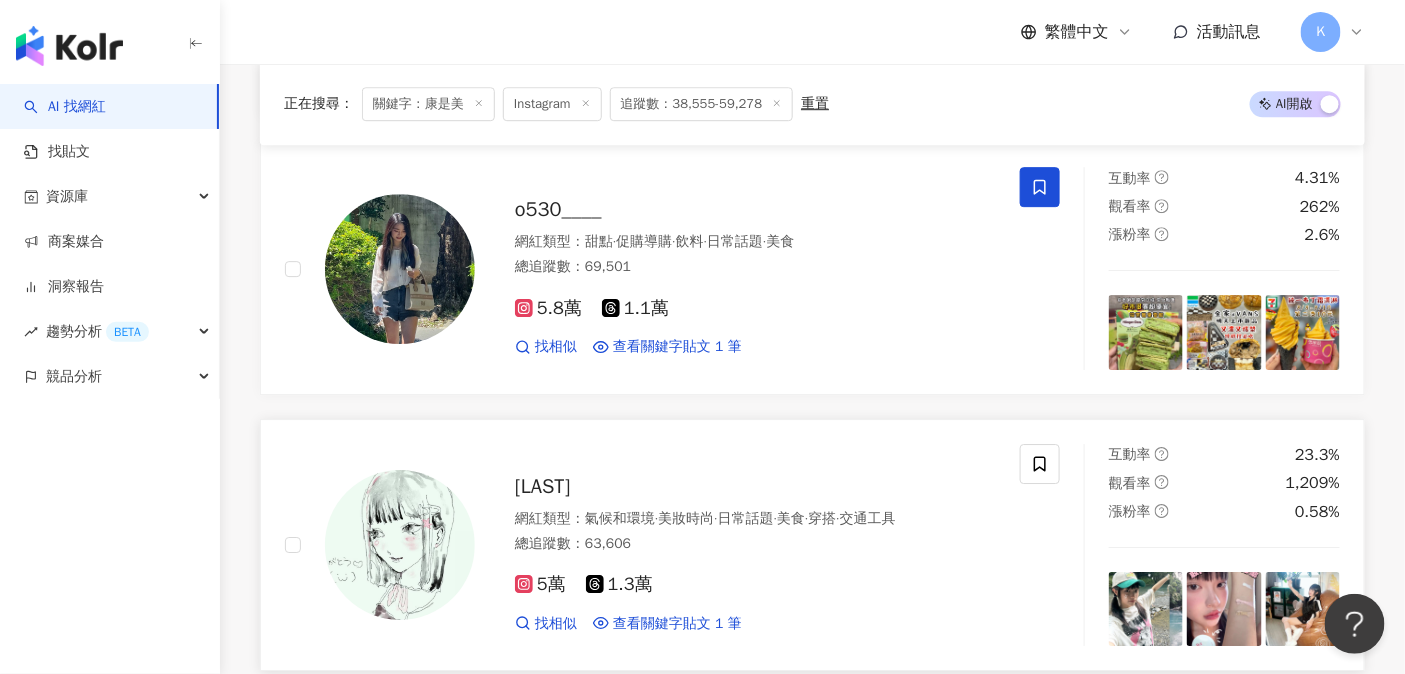 click on "韓鈺" at bounding box center [543, 486] 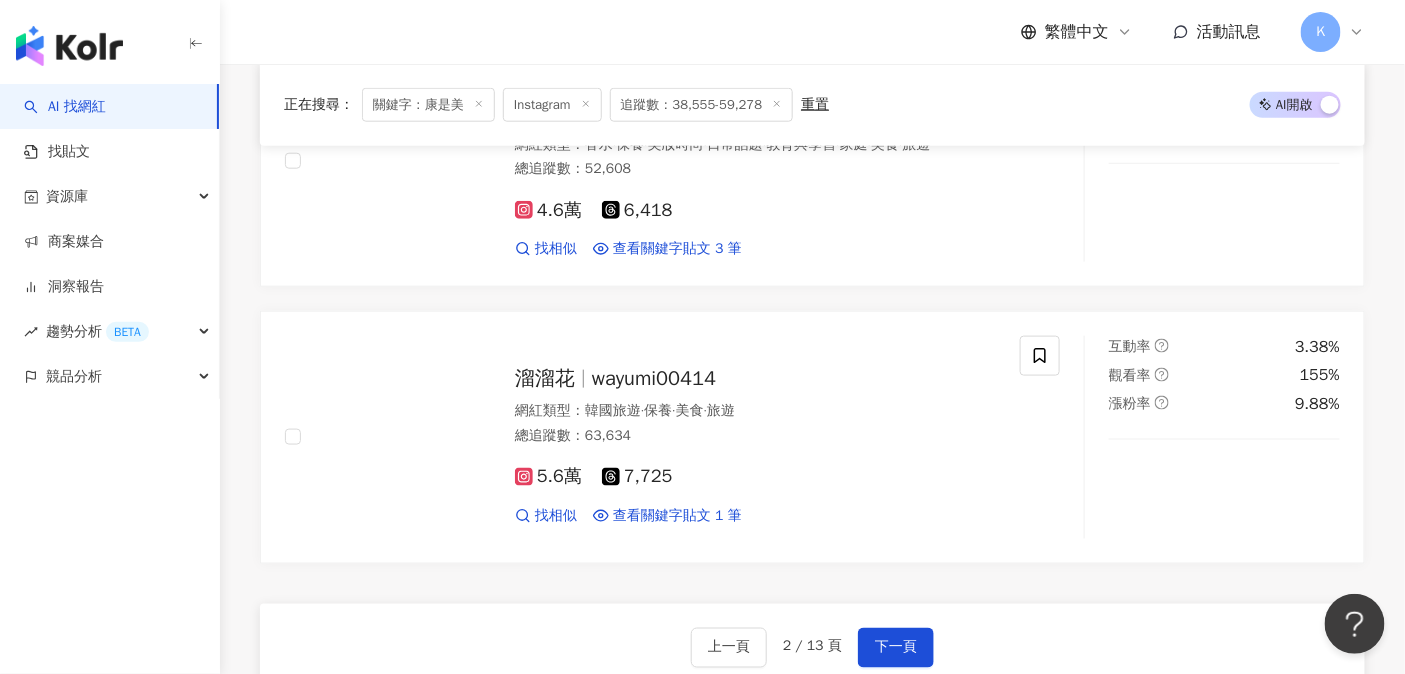 scroll, scrollTop: 3173, scrollLeft: 0, axis: vertical 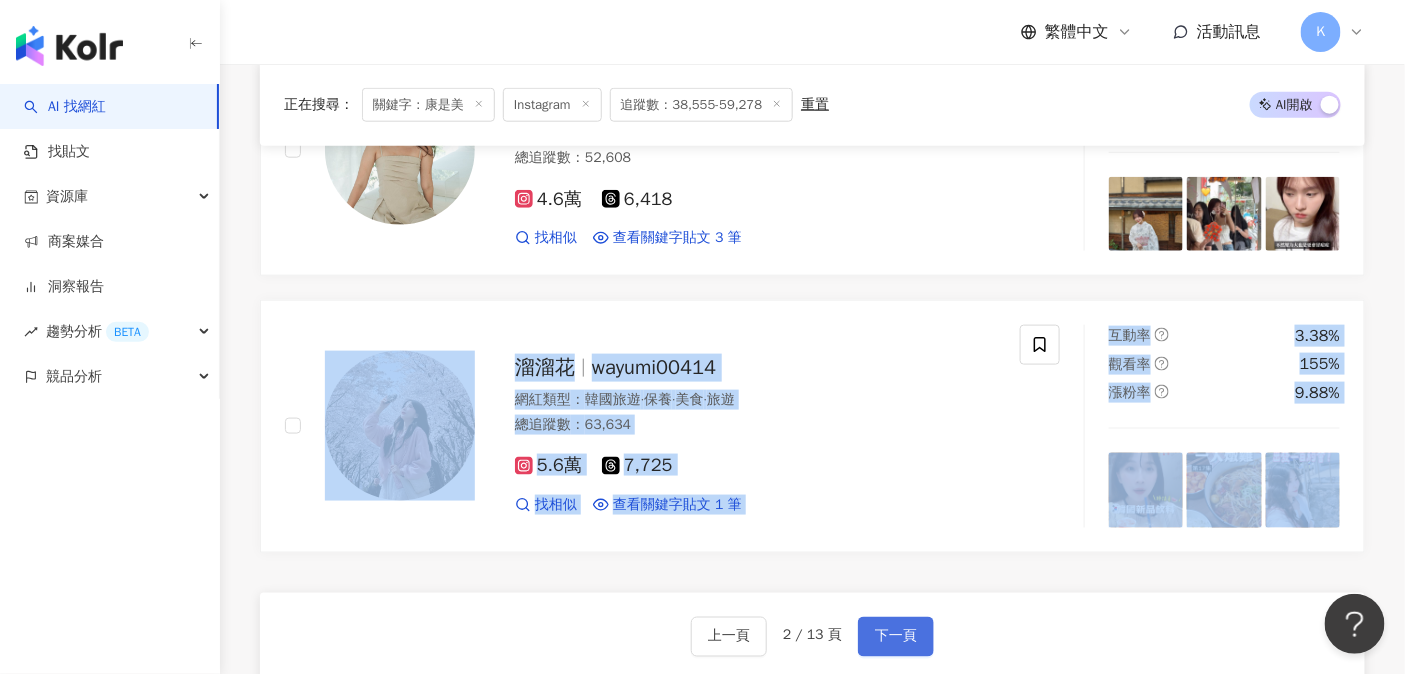 click on "下一頁" at bounding box center [896, 637] 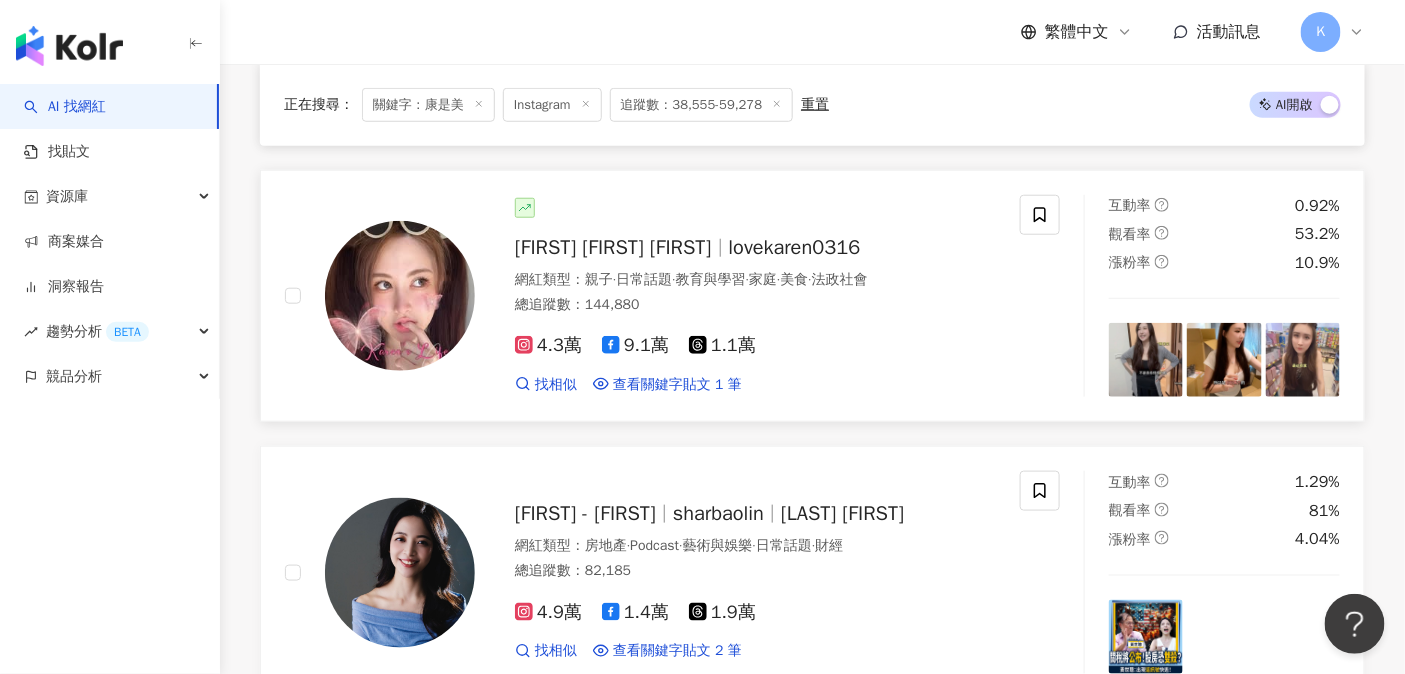 scroll, scrollTop: 3153, scrollLeft: 0, axis: vertical 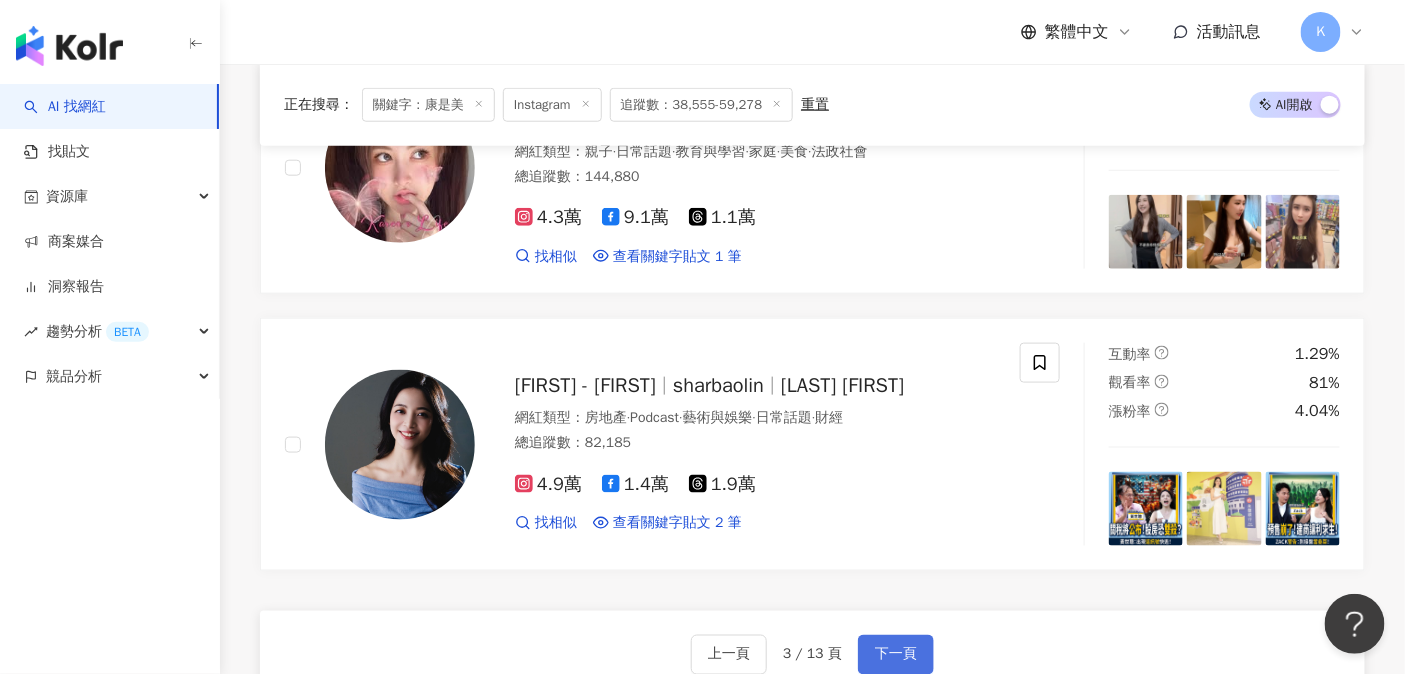 click on "下一頁" at bounding box center (896, 655) 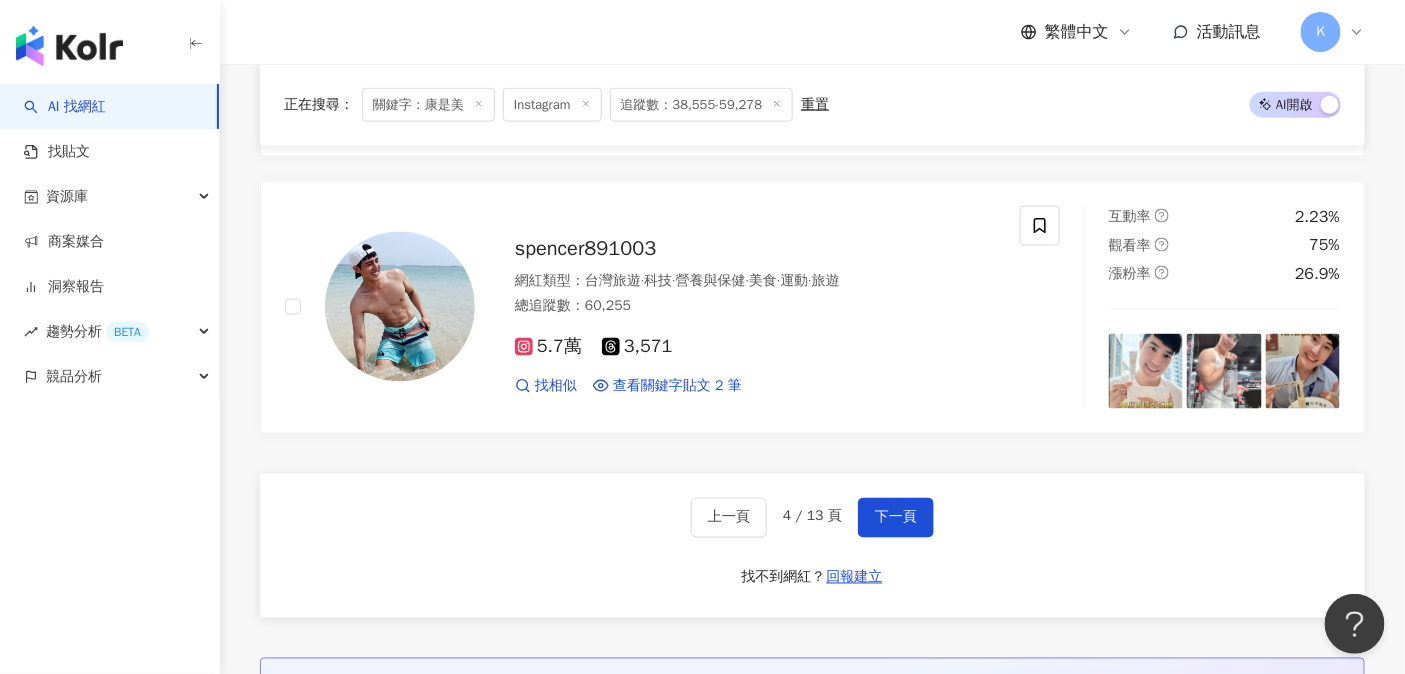 scroll, scrollTop: 3467, scrollLeft: 0, axis: vertical 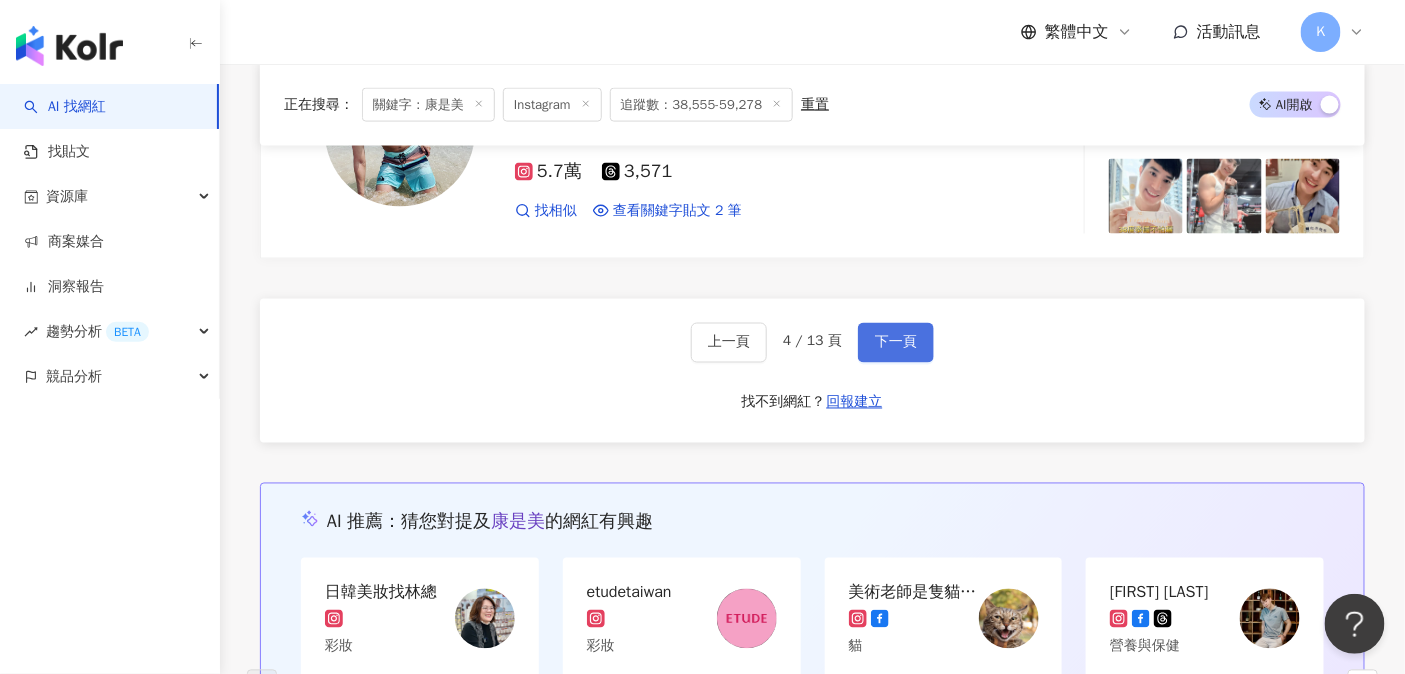 click on "下一頁" at bounding box center [896, 343] 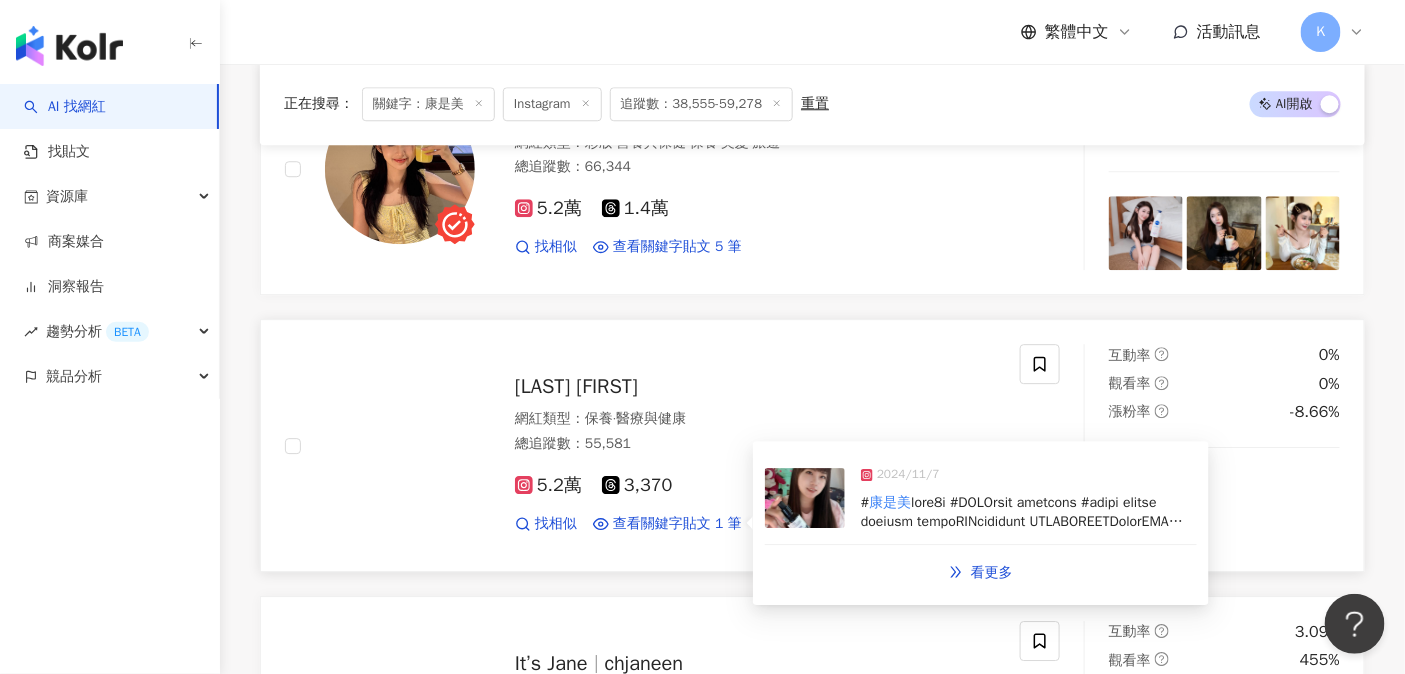 scroll, scrollTop: 1668, scrollLeft: 0, axis: vertical 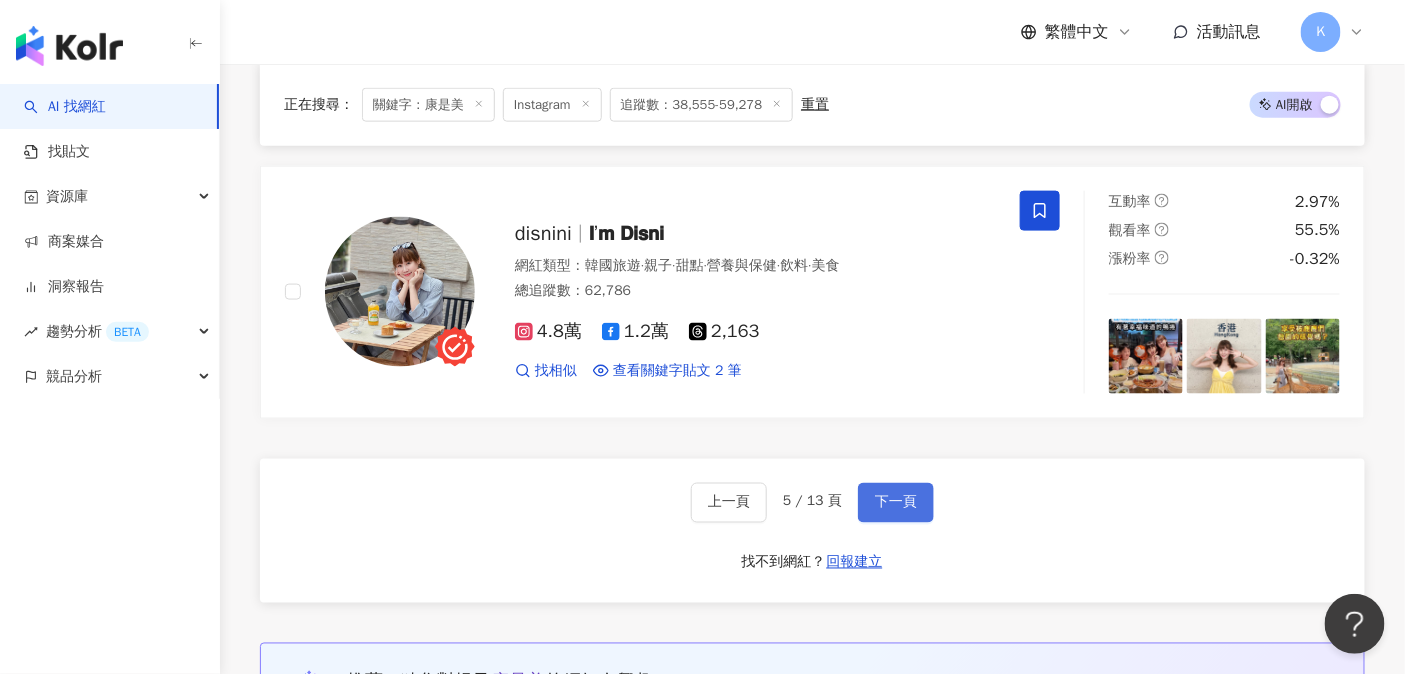 click on "下一頁" at bounding box center (896, 503) 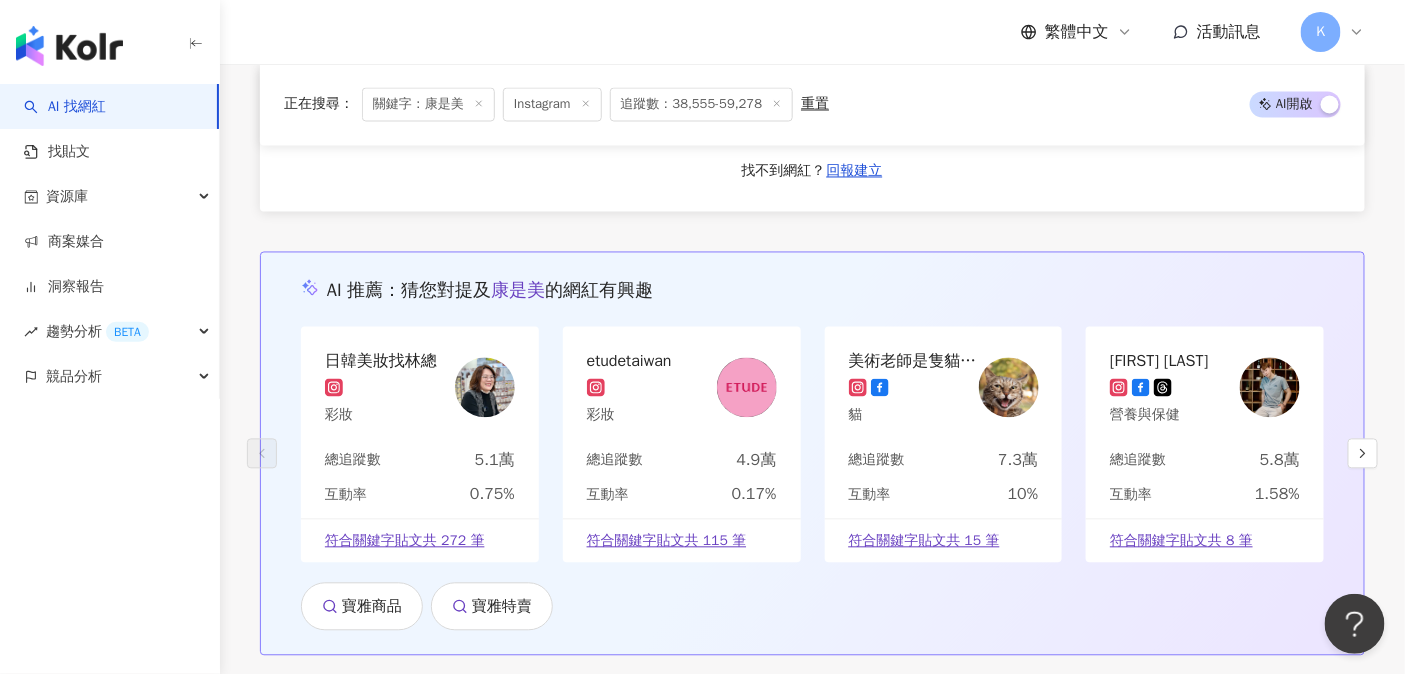 scroll, scrollTop: 3440, scrollLeft: 0, axis: vertical 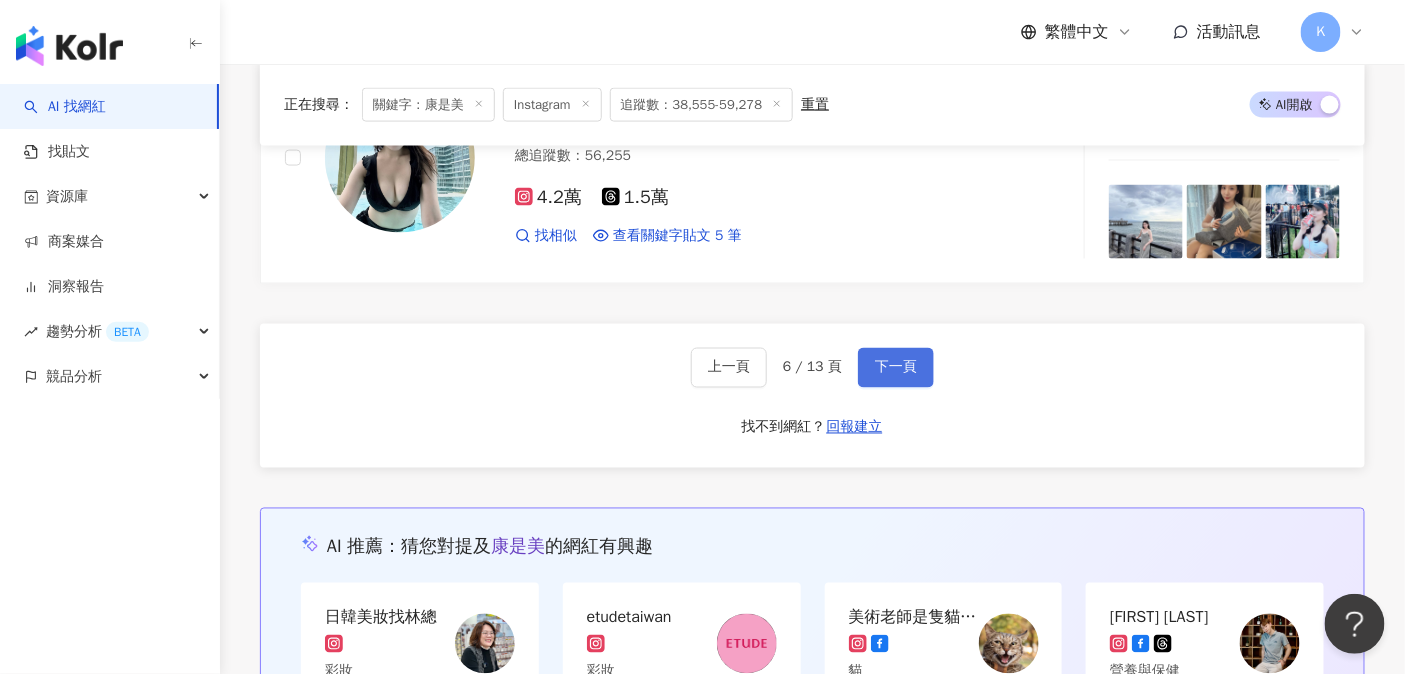 click on "下一頁" at bounding box center [896, 368] 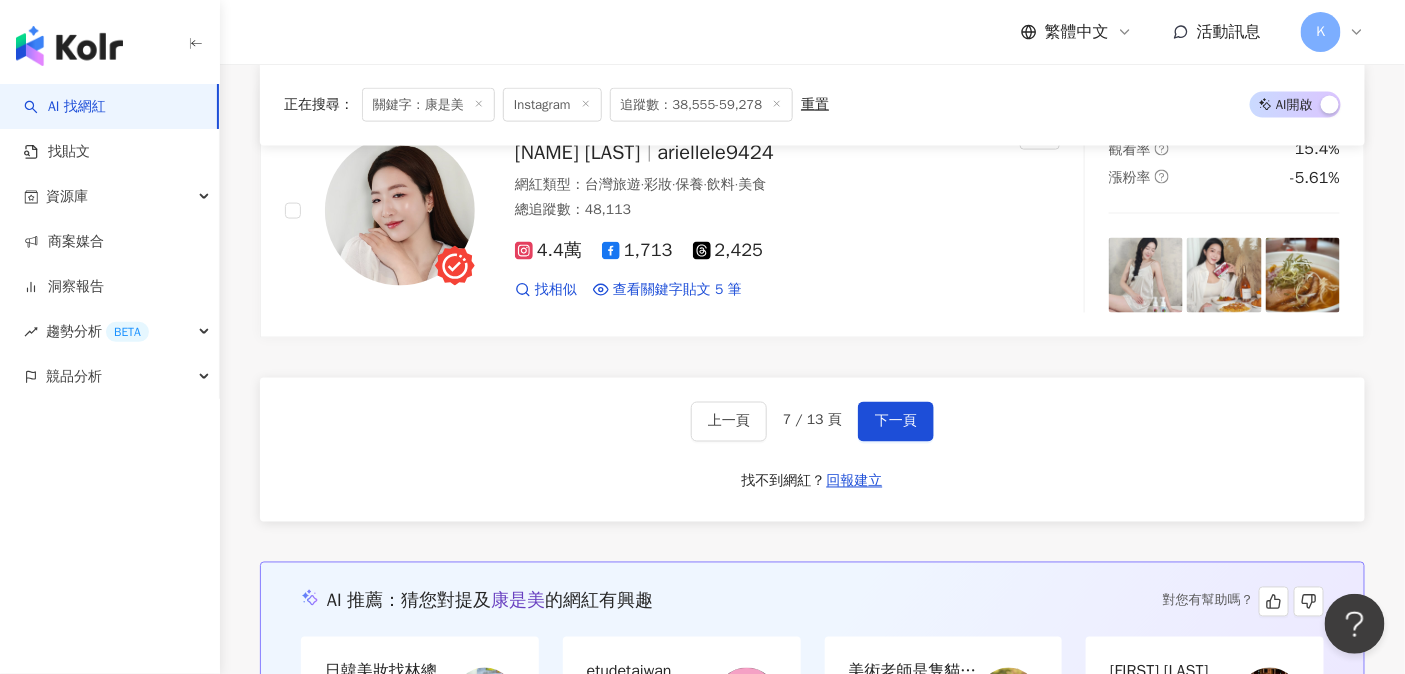 scroll, scrollTop: 3526, scrollLeft: 0, axis: vertical 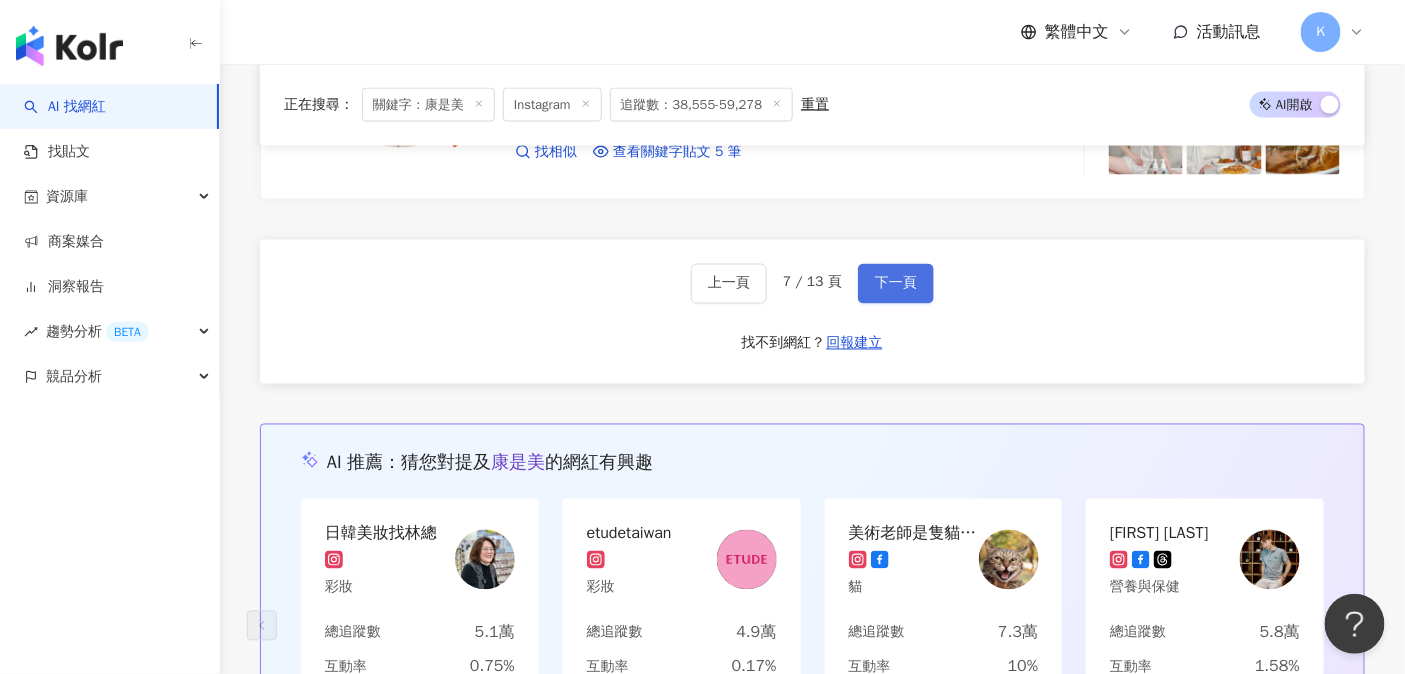 click on "下一頁" at bounding box center (896, 284) 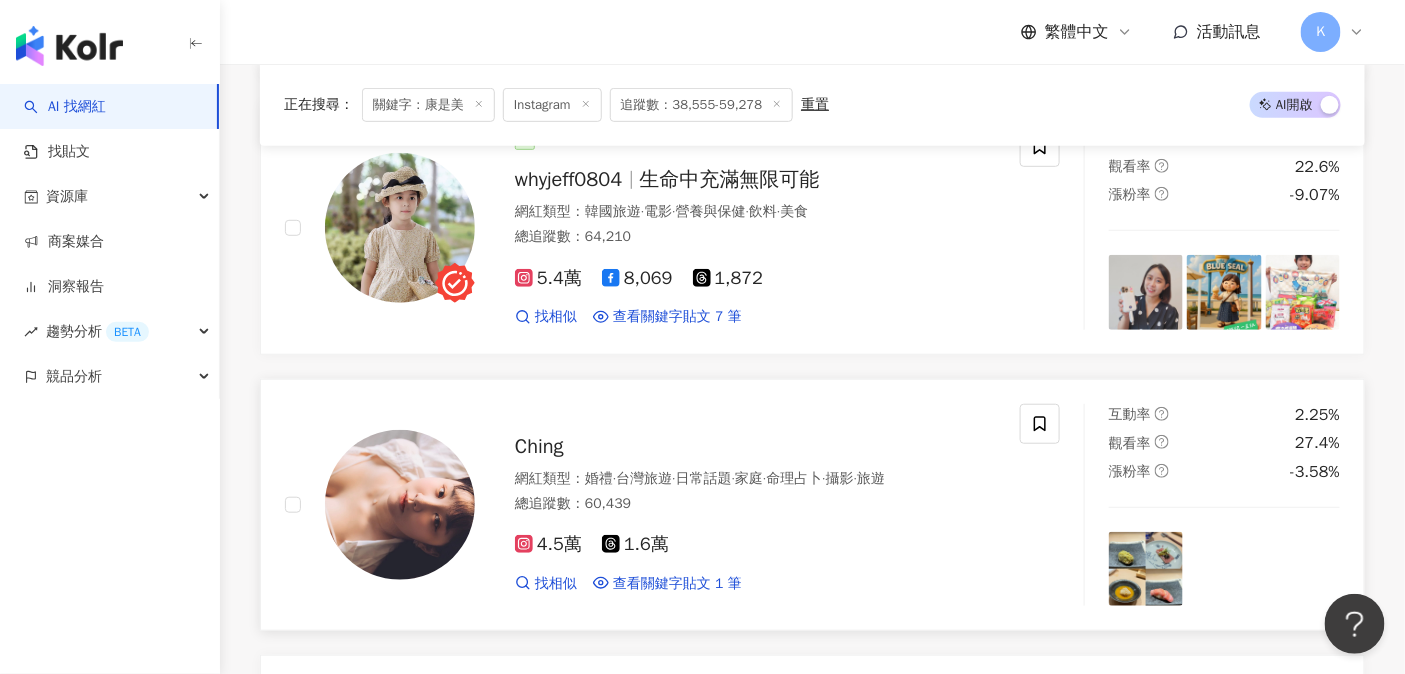 scroll, scrollTop: 3205, scrollLeft: 0, axis: vertical 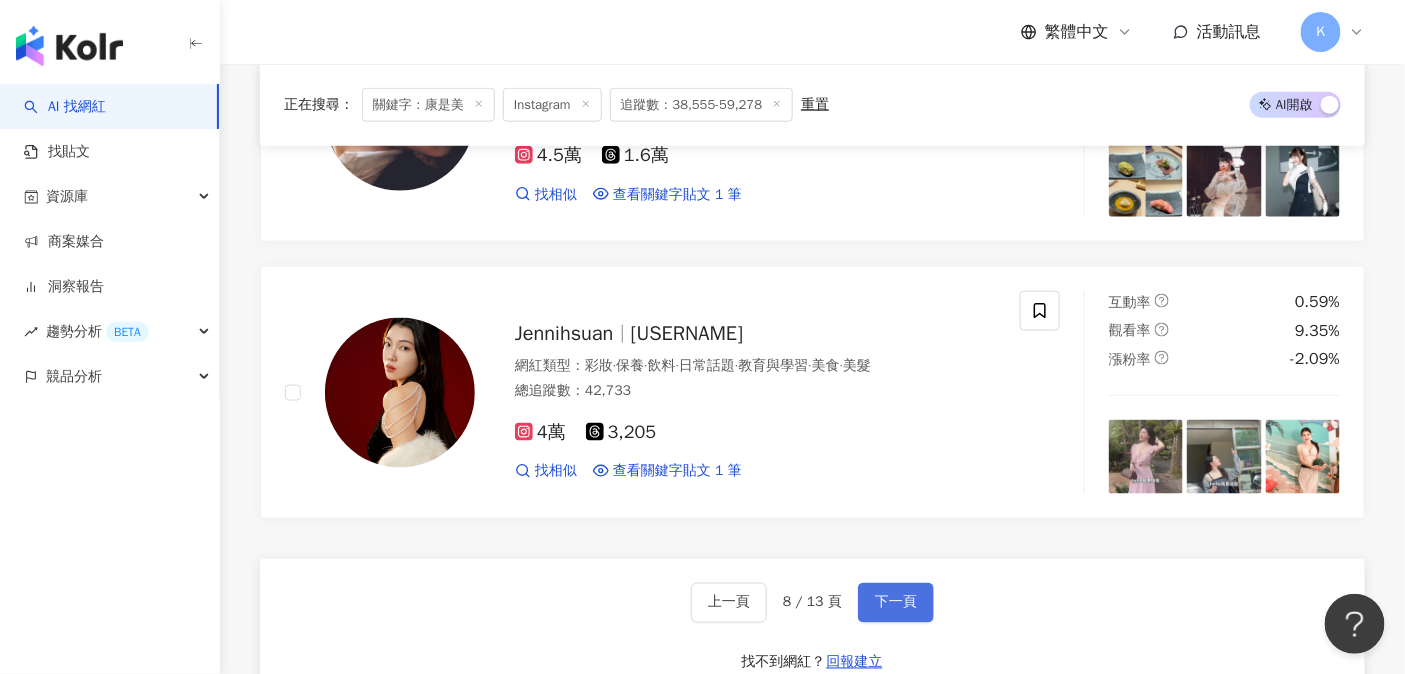 click on "下一頁" at bounding box center (896, 603) 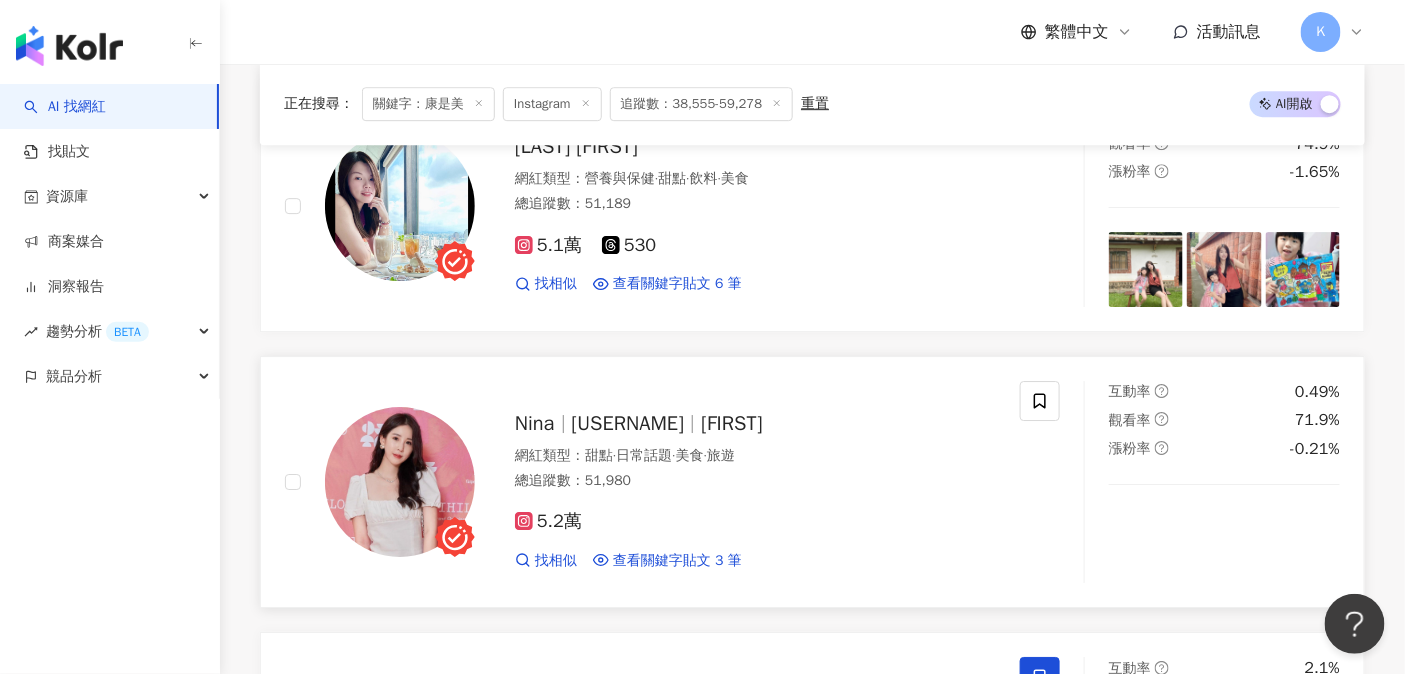 scroll, scrollTop: 2010, scrollLeft: 0, axis: vertical 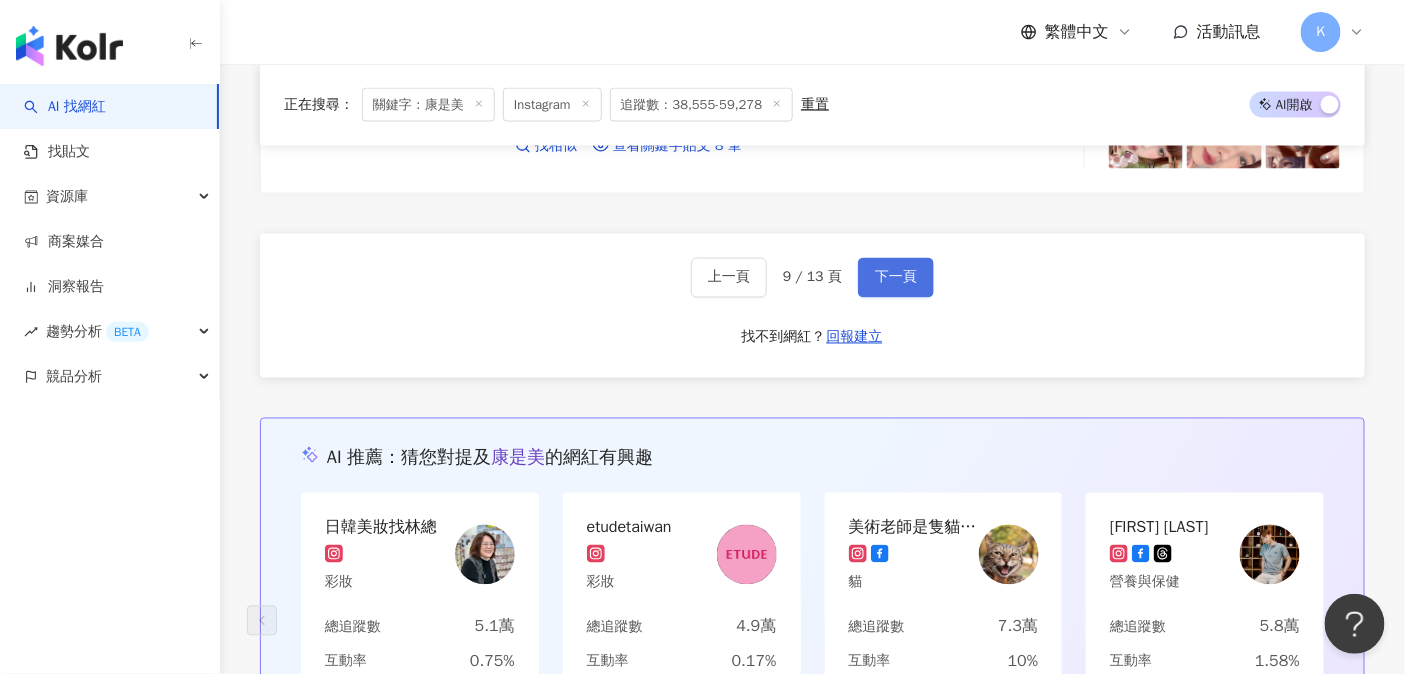 click on "下一頁" at bounding box center (896, 278) 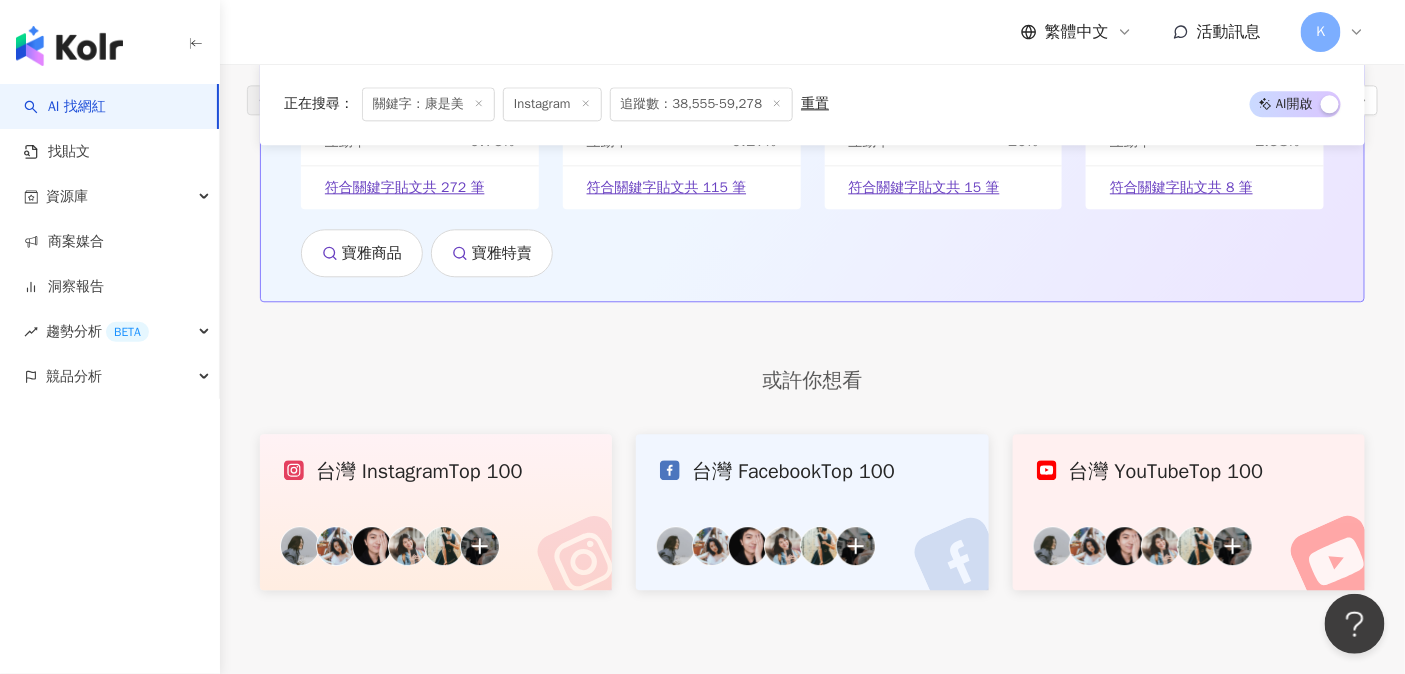 scroll, scrollTop: 3325, scrollLeft: 0, axis: vertical 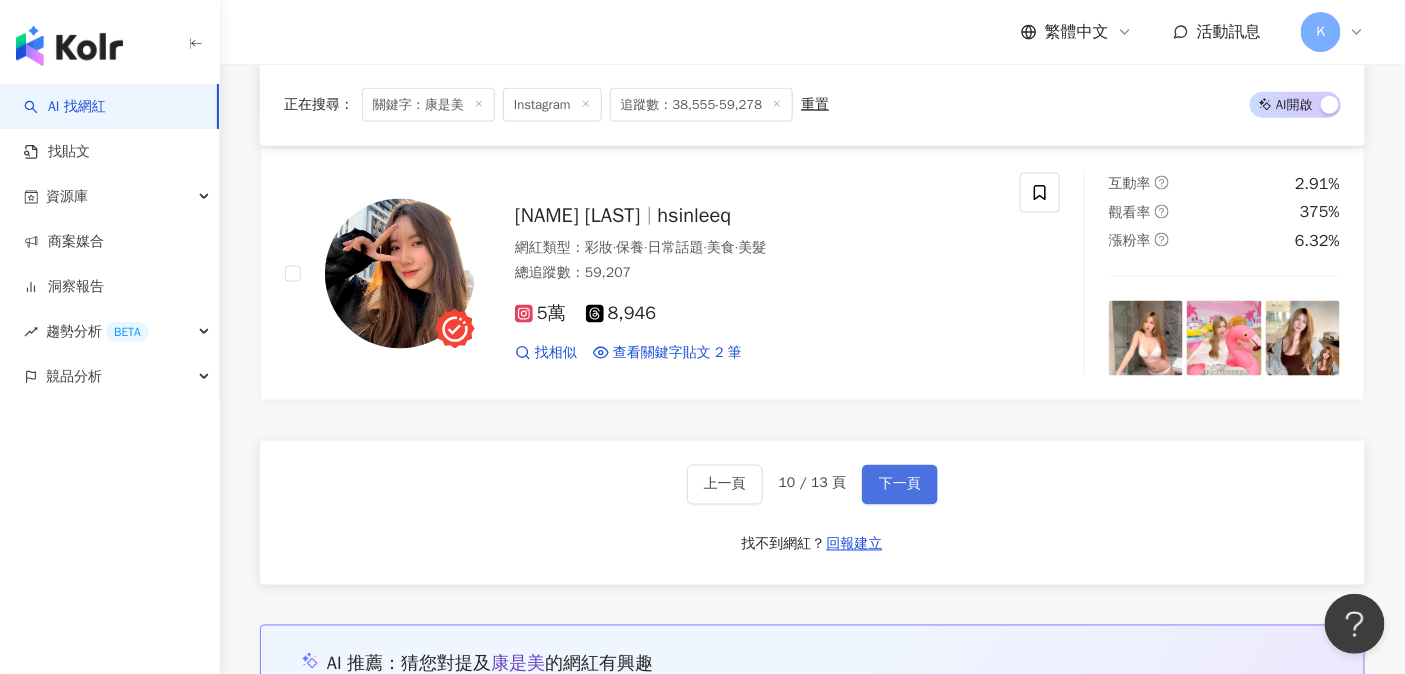 click on "下一頁" at bounding box center (900, 485) 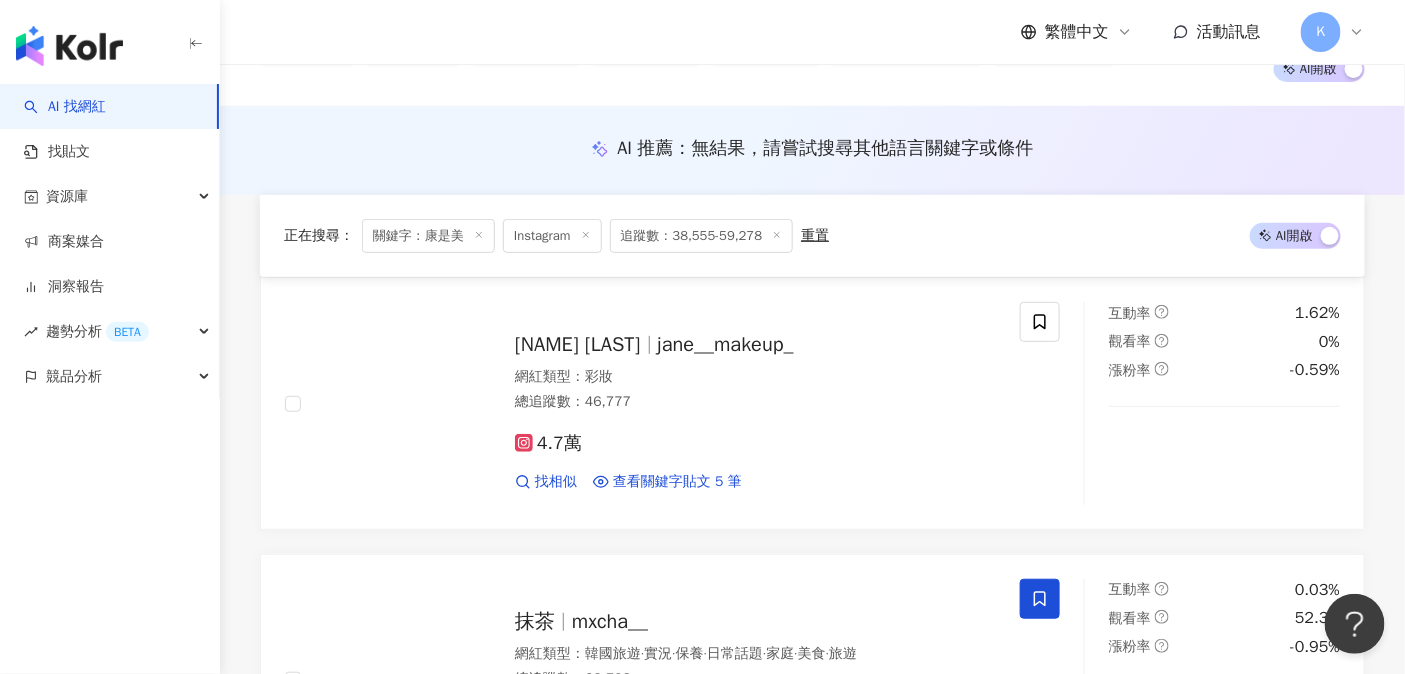scroll, scrollTop: 0, scrollLeft: 0, axis: both 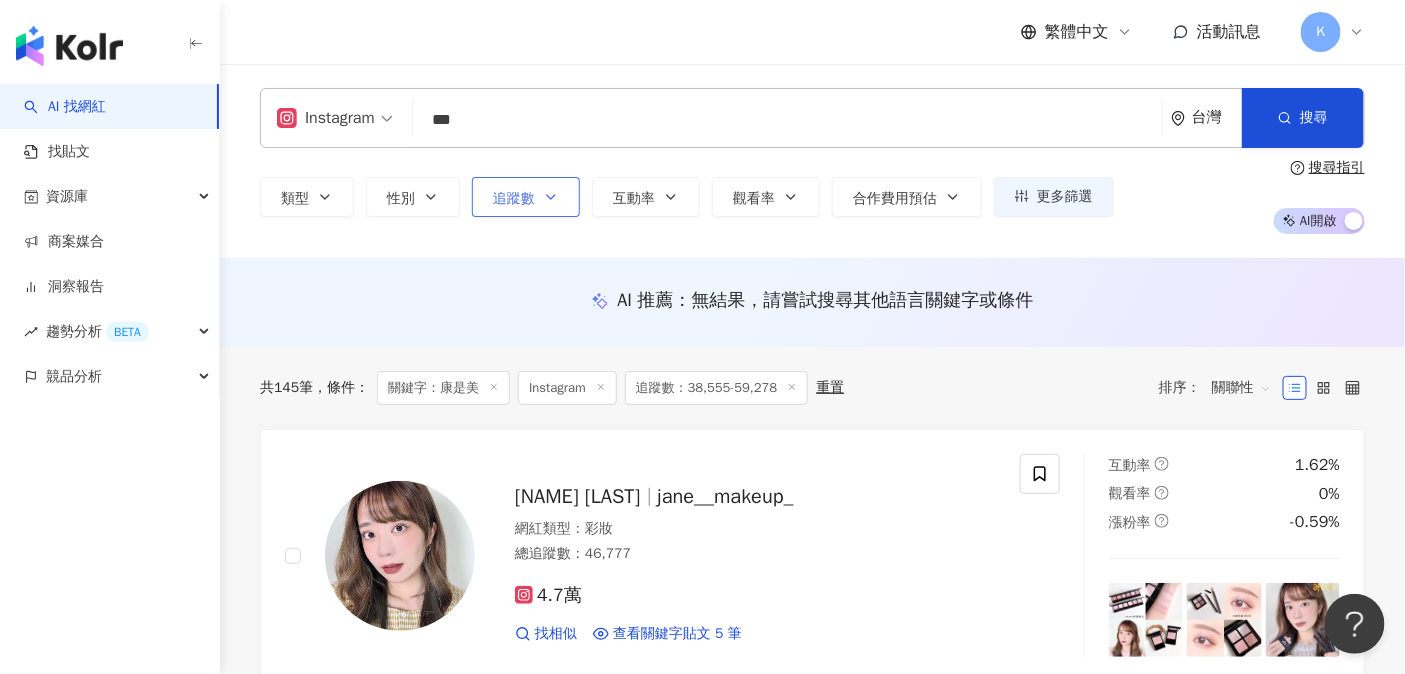 click 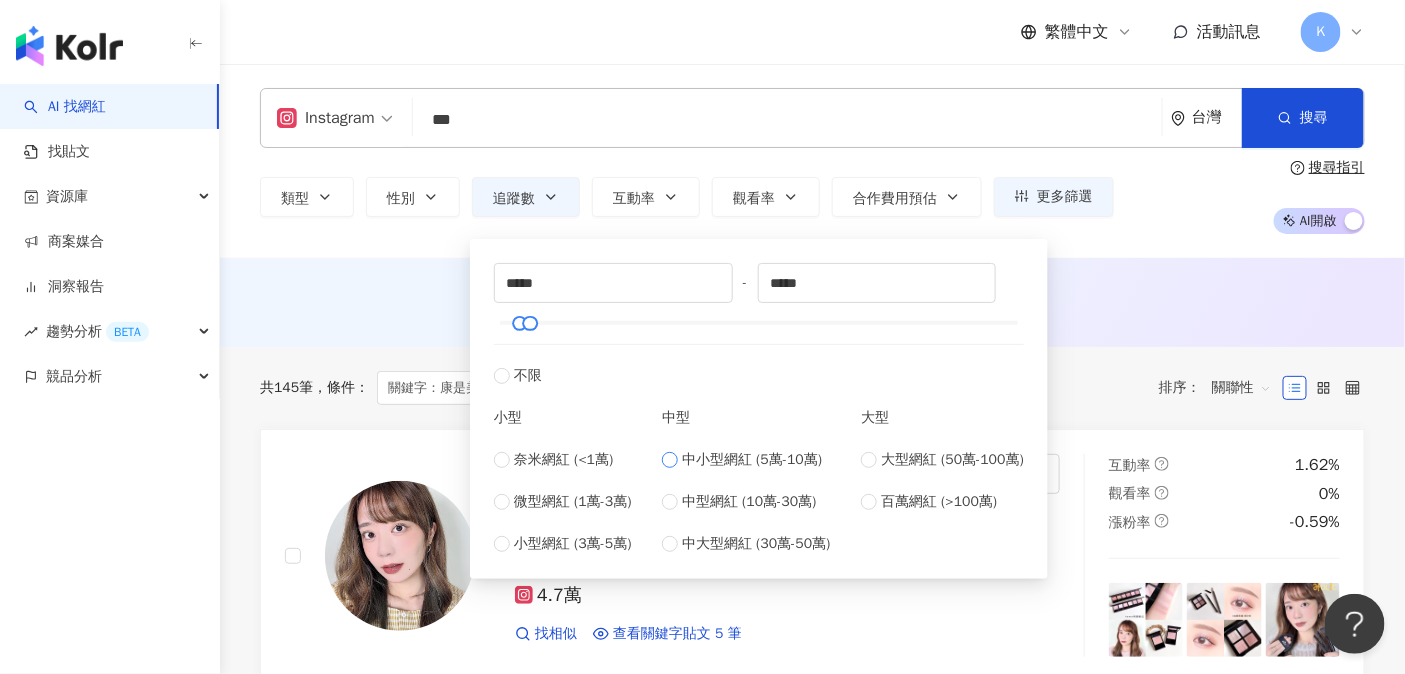 click on "中小型網紅 (5萬-10萬)" at bounding box center (752, 460) 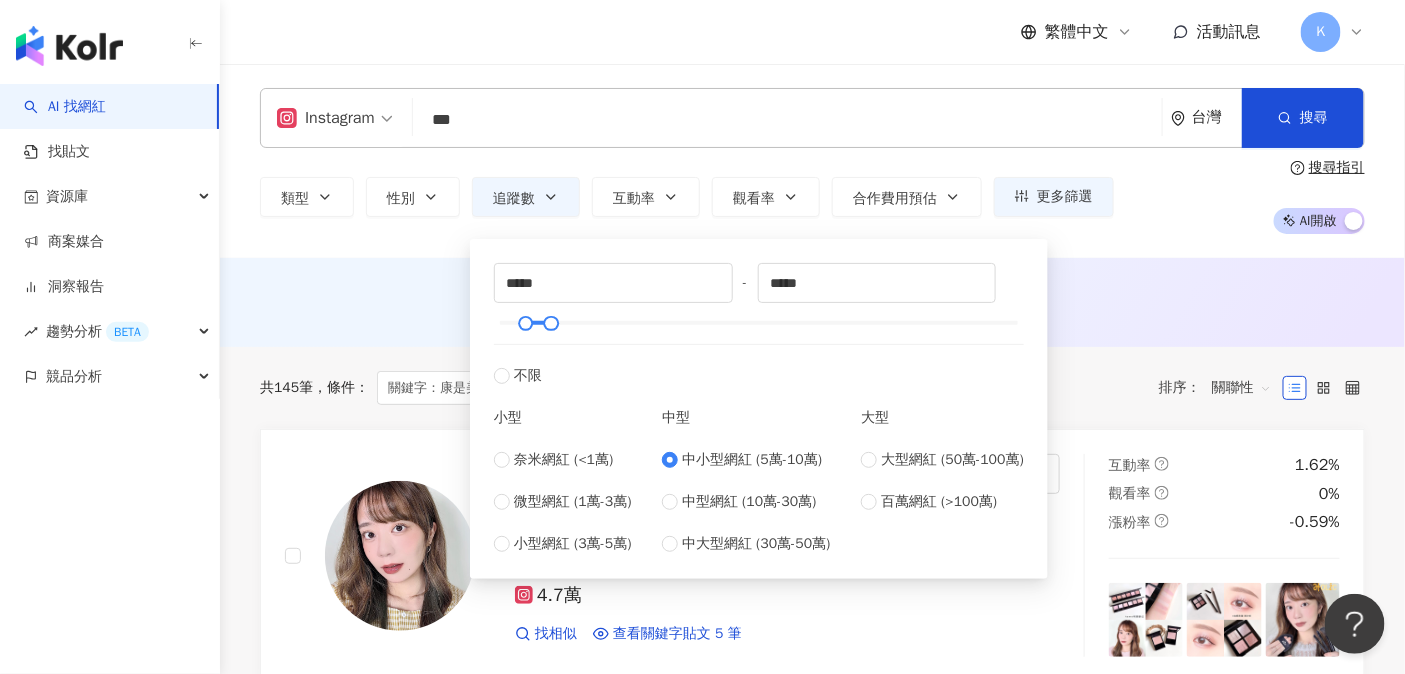 click on "Instagram *** 台灣 搜尋 9ec2da17-9ae5-4a46-a35b-a6403b7452ea keyword 康是美 COSMED 645,332   追蹤者 康是美𝑳𝒊𝒍𝒍𝒊𝒂𝒏❀新手媽媽育兒生活 4,174   追蹤者 搜尋名稱、敘述、貼文含有關鍵字 “ 康是美 ” 的網紅 類型 性別 追蹤數 互動率 觀看率 合作費用預估  更多篩選 *****  -  ***** 不限 小型 奈米網紅 (<1萬) 微型網紅 (1萬-3萬) 小型網紅 (3萬-5萬) 中型 中小型網紅 (5萬-10萬) 中型網紅 (10萬-30萬) 中大型網紅 (30萬-50萬) 大型 大型網紅 (50萬-100萬) 百萬網紅 (>100萬) 搜尋指引 AI  開啟 AI  關閉" at bounding box center [812, 161] 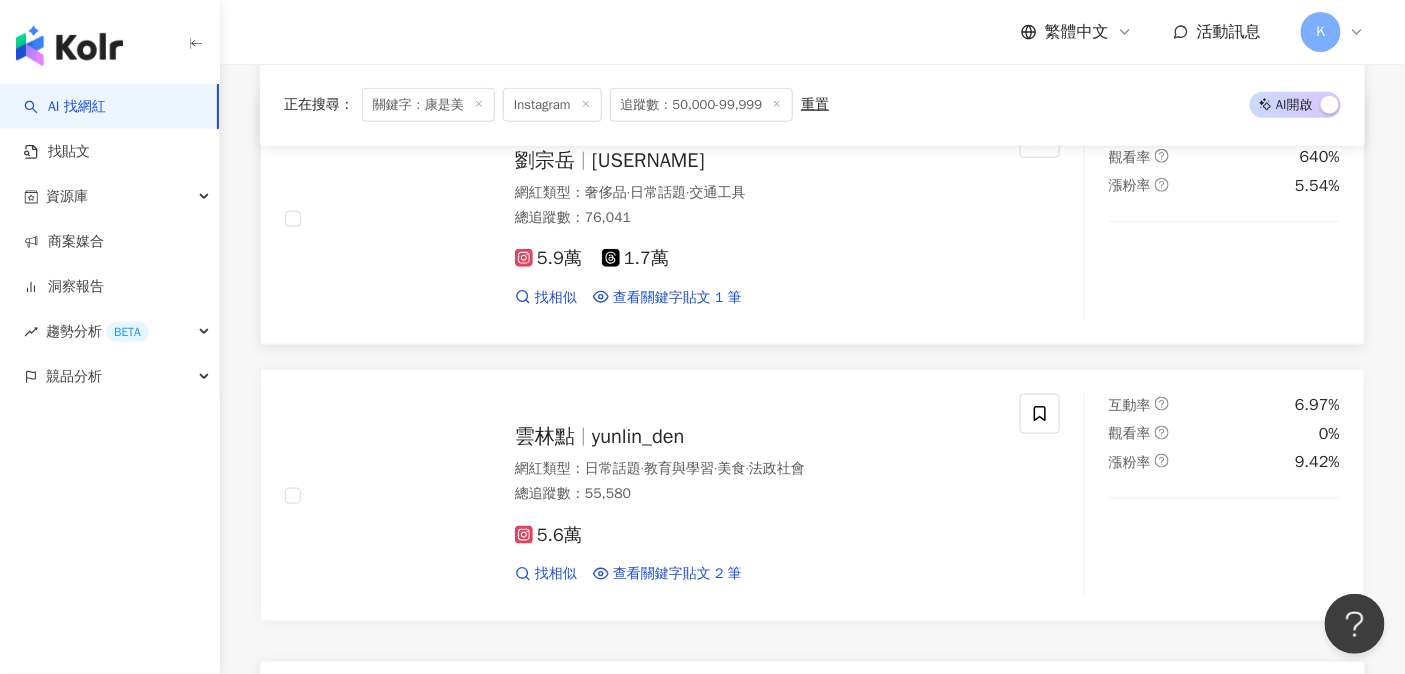scroll, scrollTop: 3238, scrollLeft: 0, axis: vertical 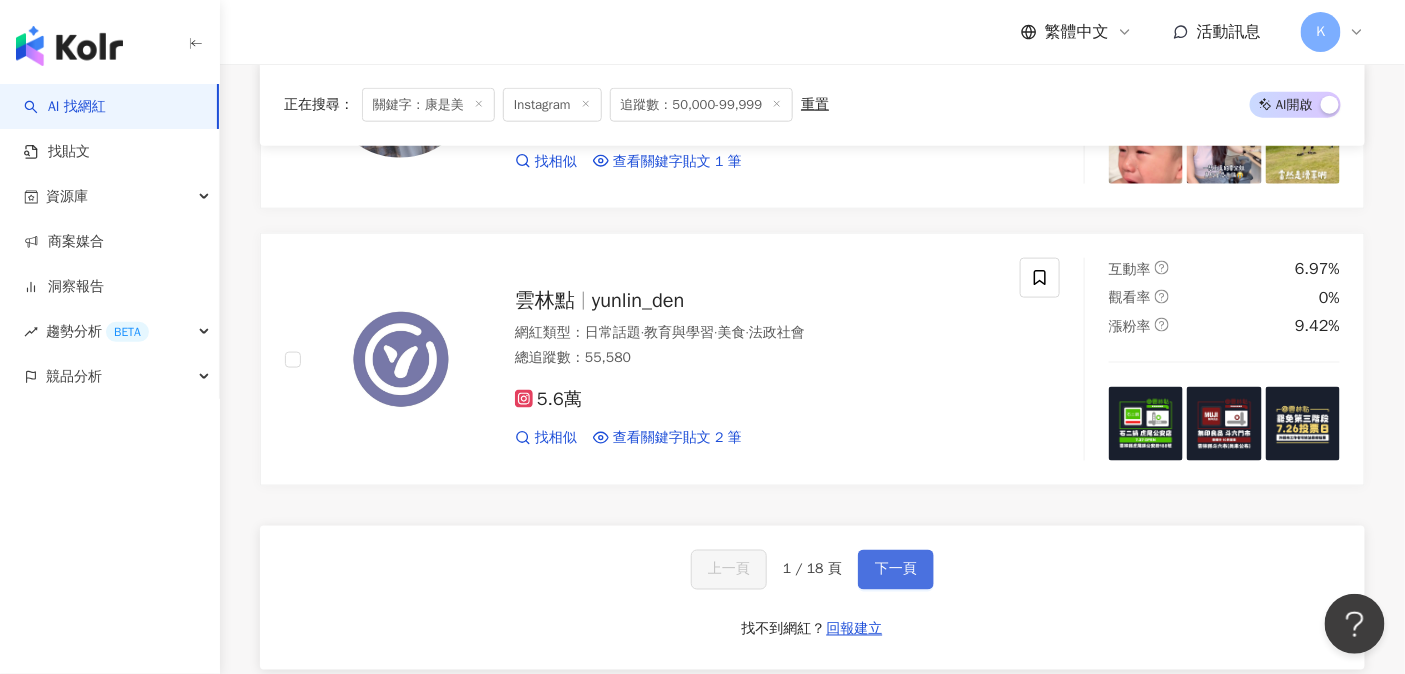 click on "下一頁" at bounding box center (896, 570) 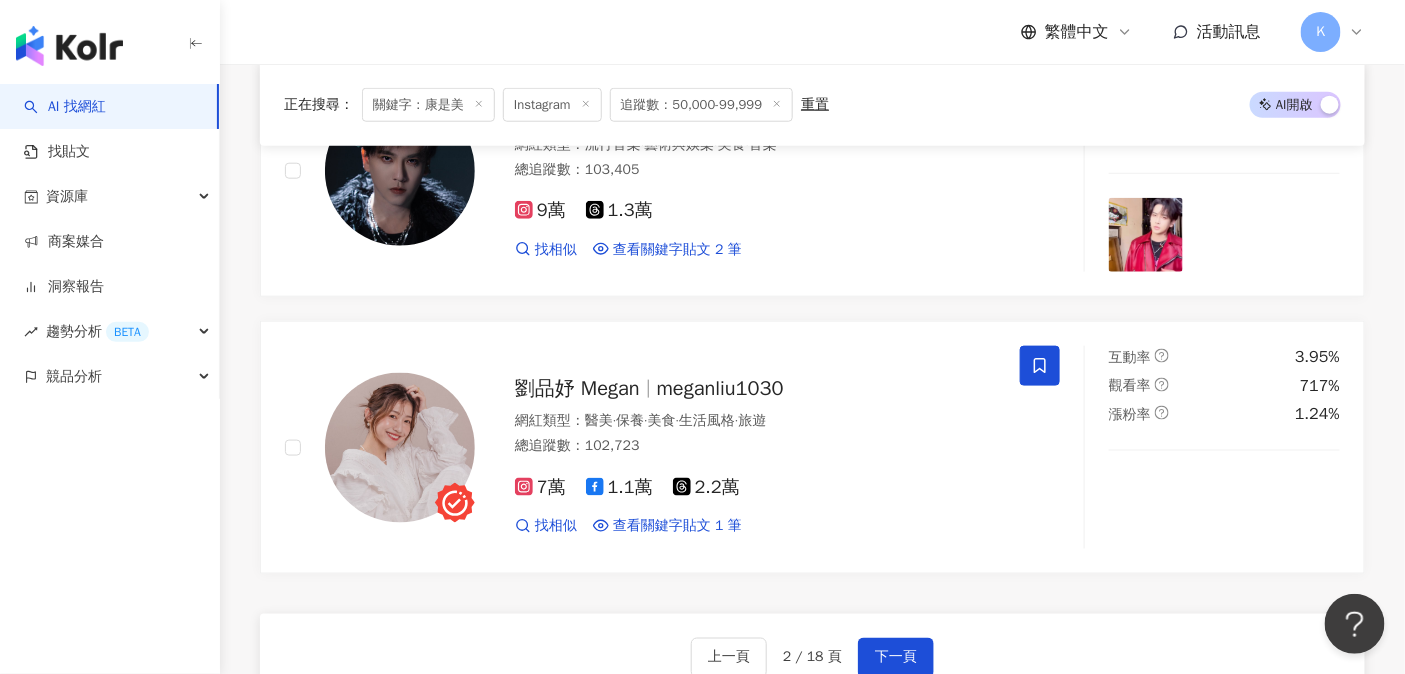 scroll, scrollTop: 3639, scrollLeft: 0, axis: vertical 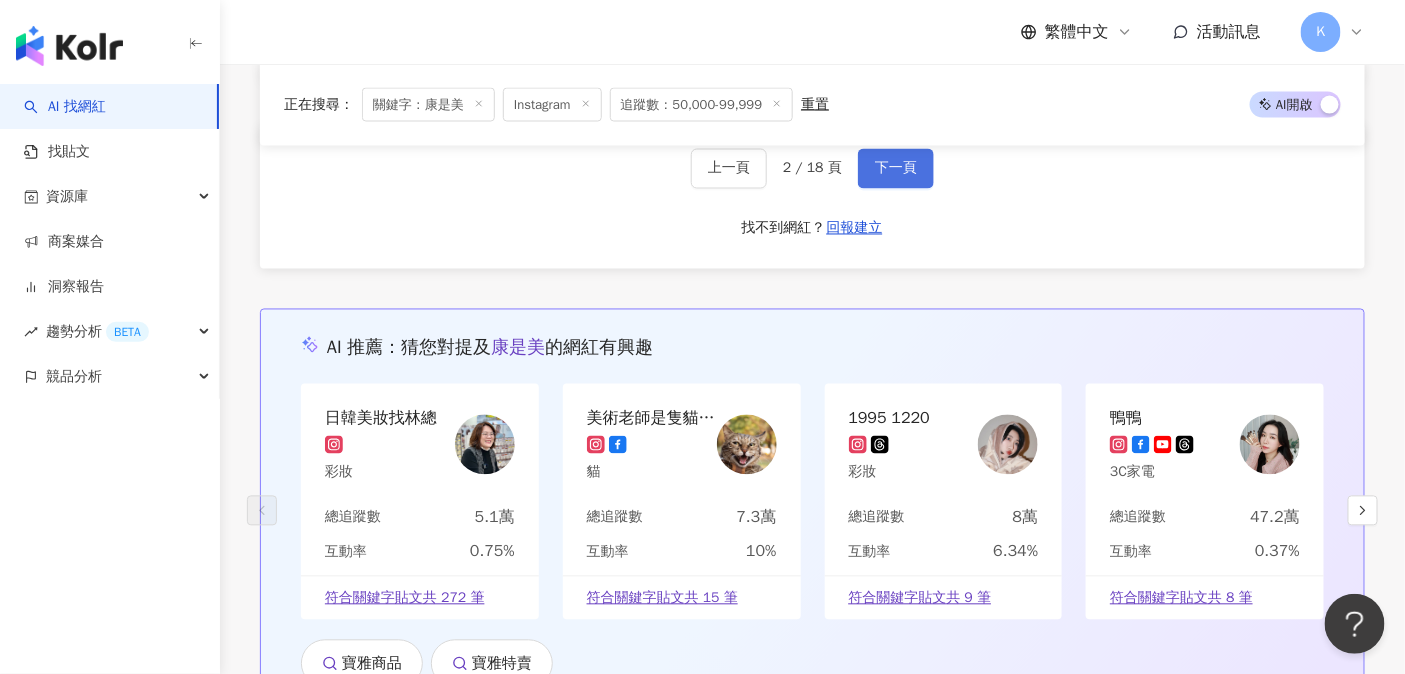 click on "下一頁" at bounding box center (896, 169) 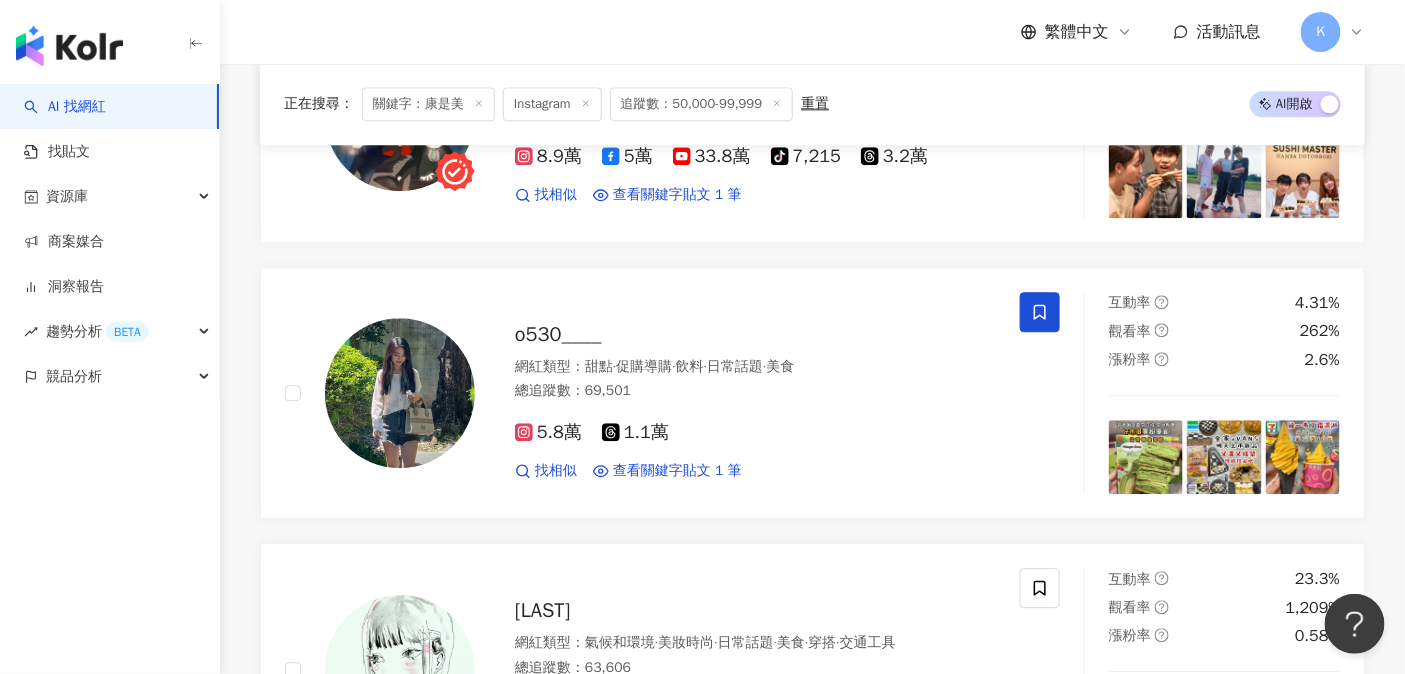 scroll, scrollTop: 3641, scrollLeft: 0, axis: vertical 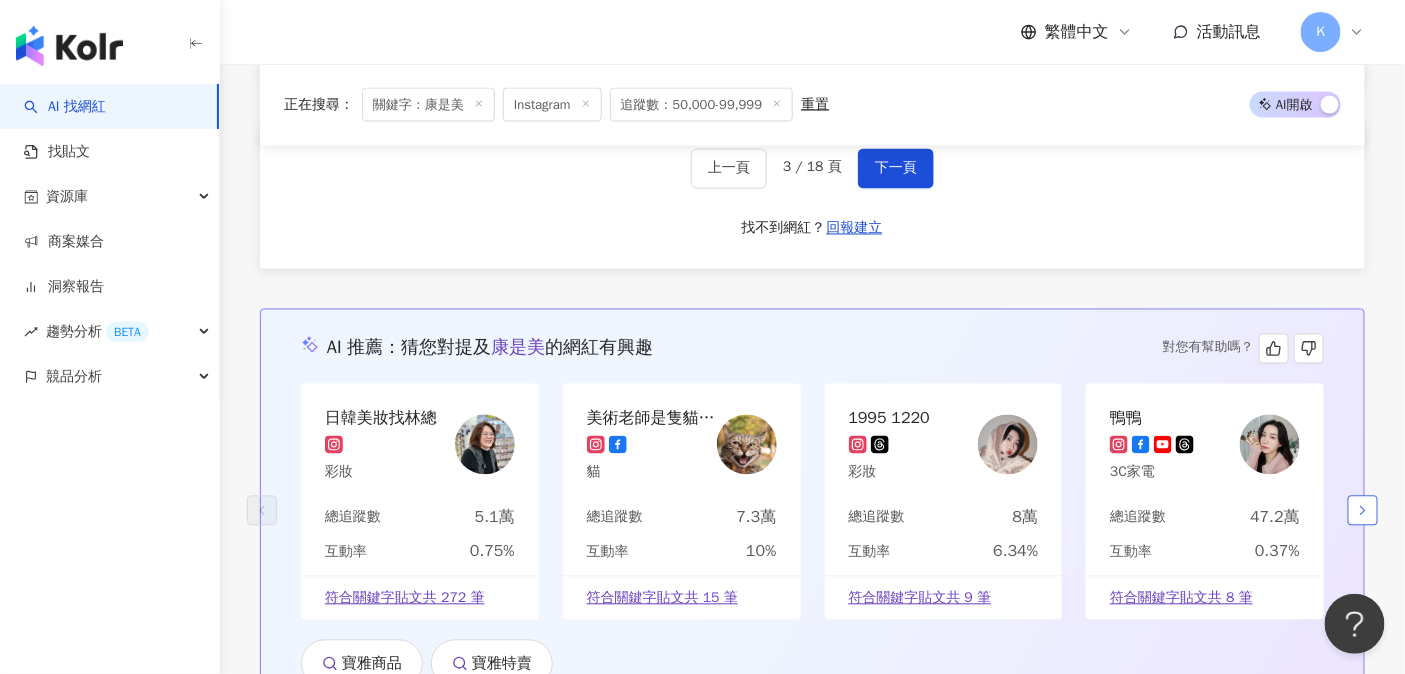 click 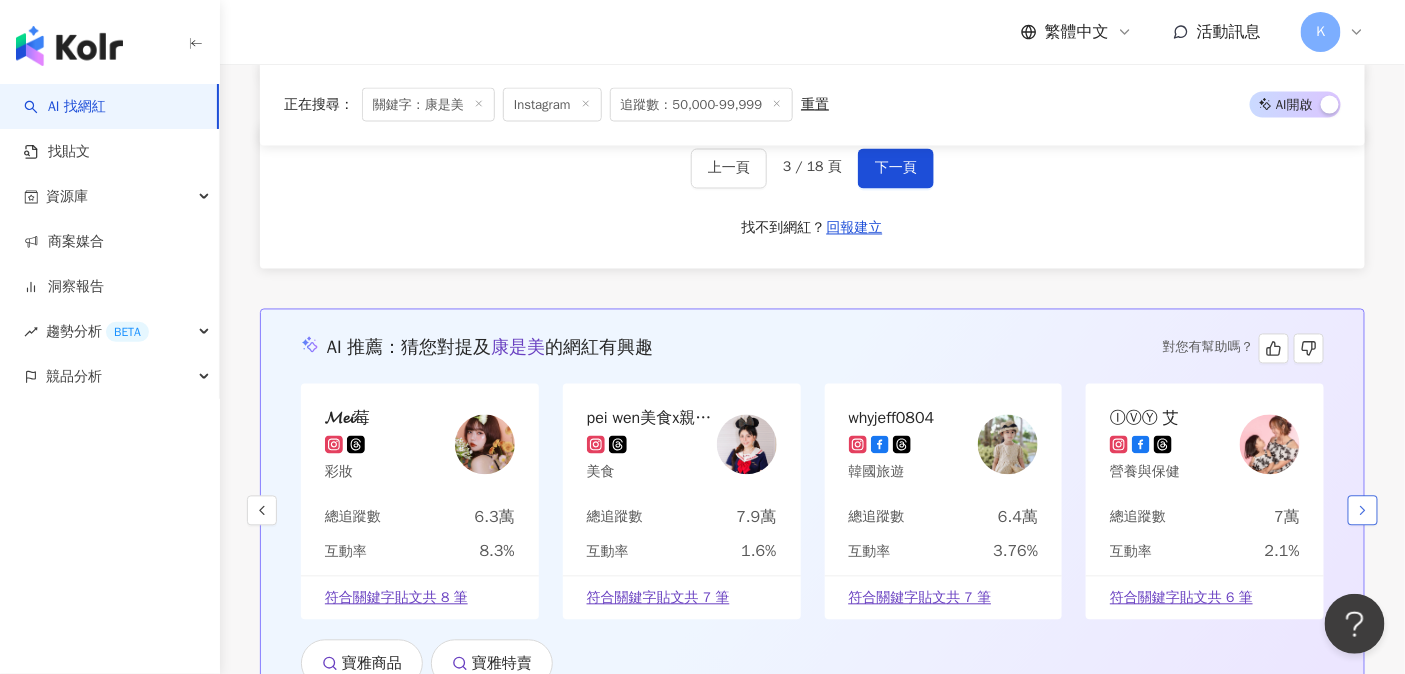 click 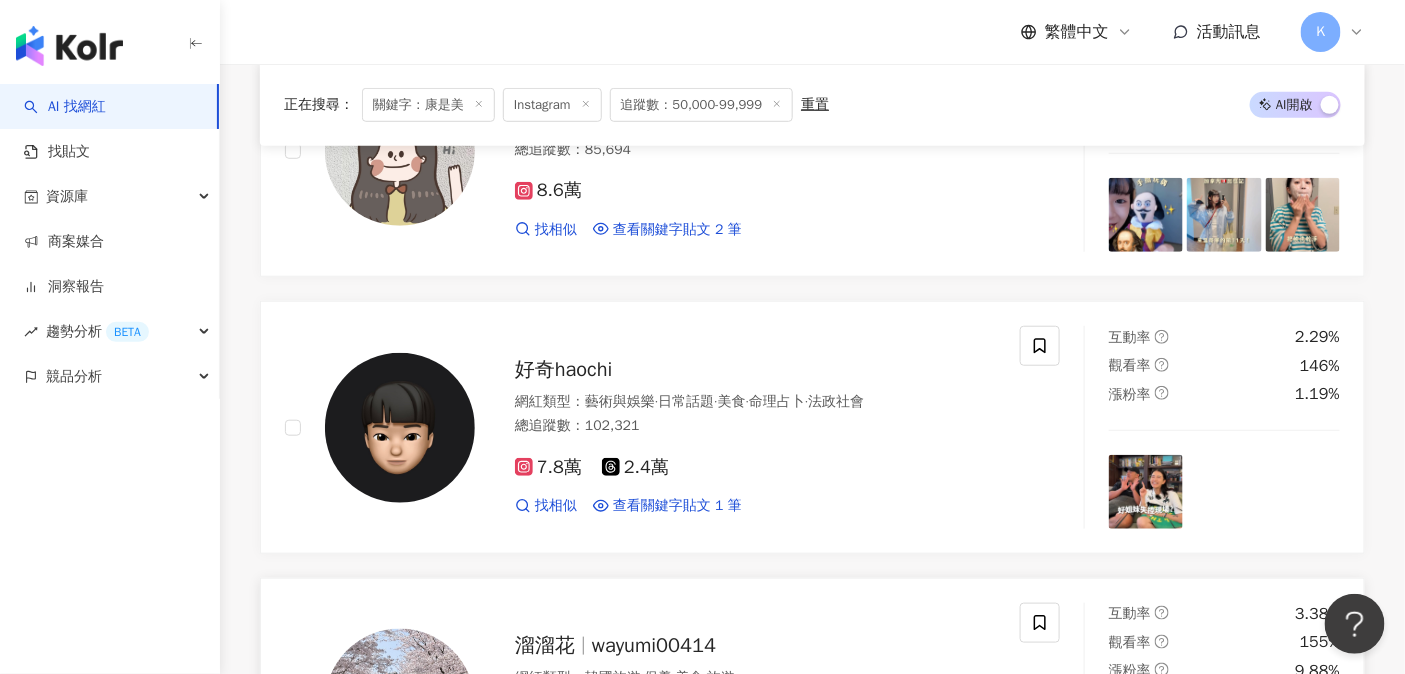 scroll, scrollTop: 2758, scrollLeft: 0, axis: vertical 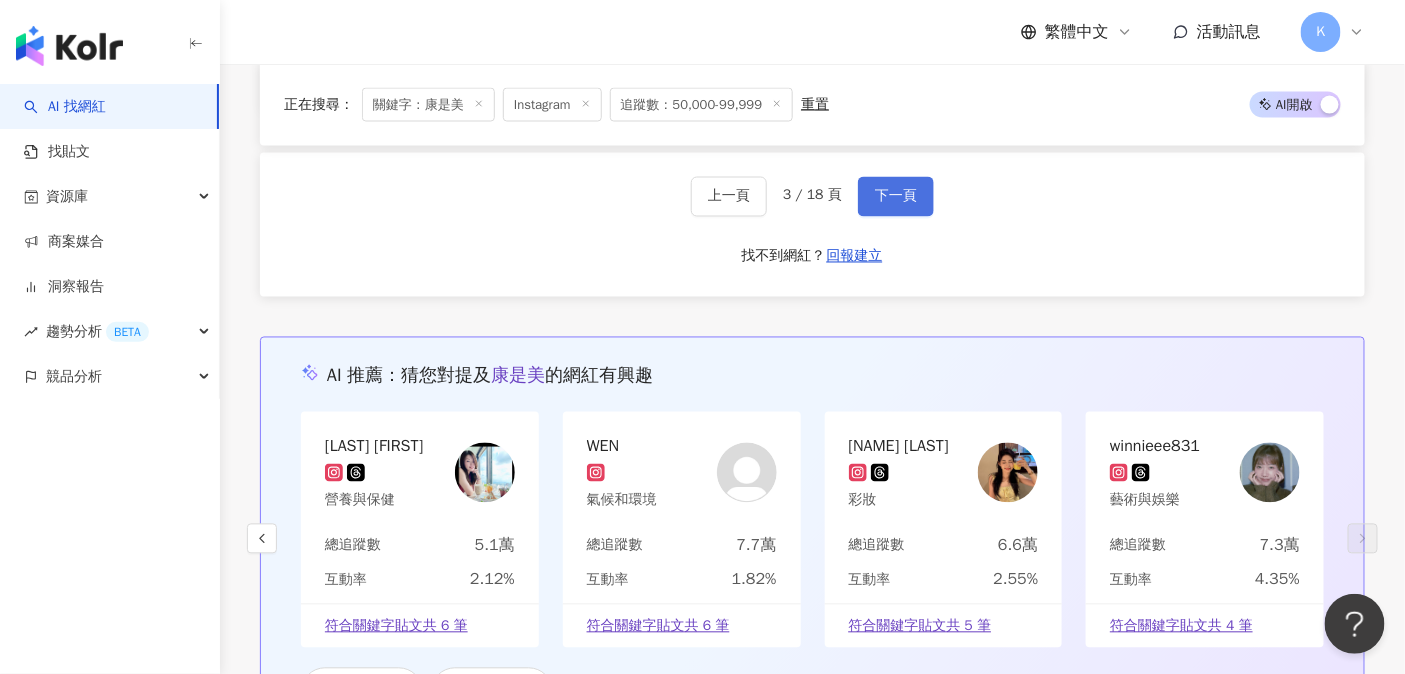 click on "下一頁" at bounding box center [896, 197] 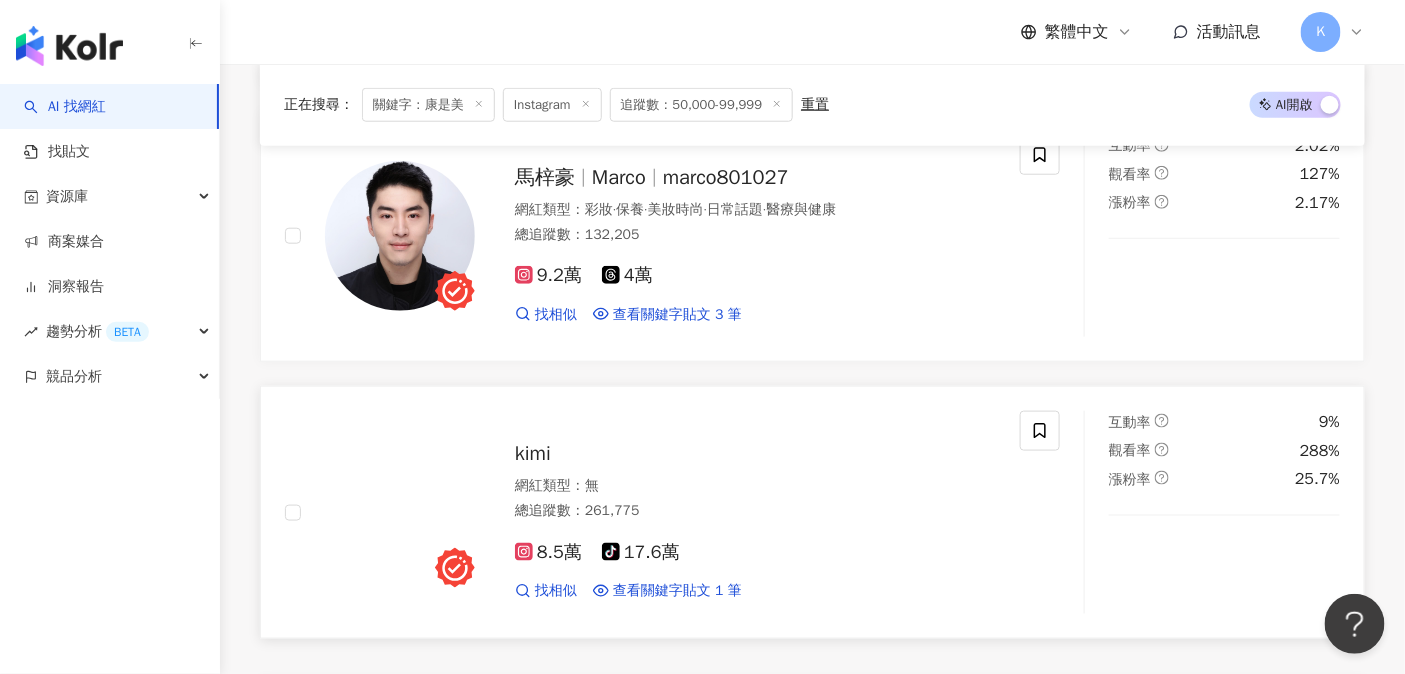 scroll, scrollTop: 3204, scrollLeft: 0, axis: vertical 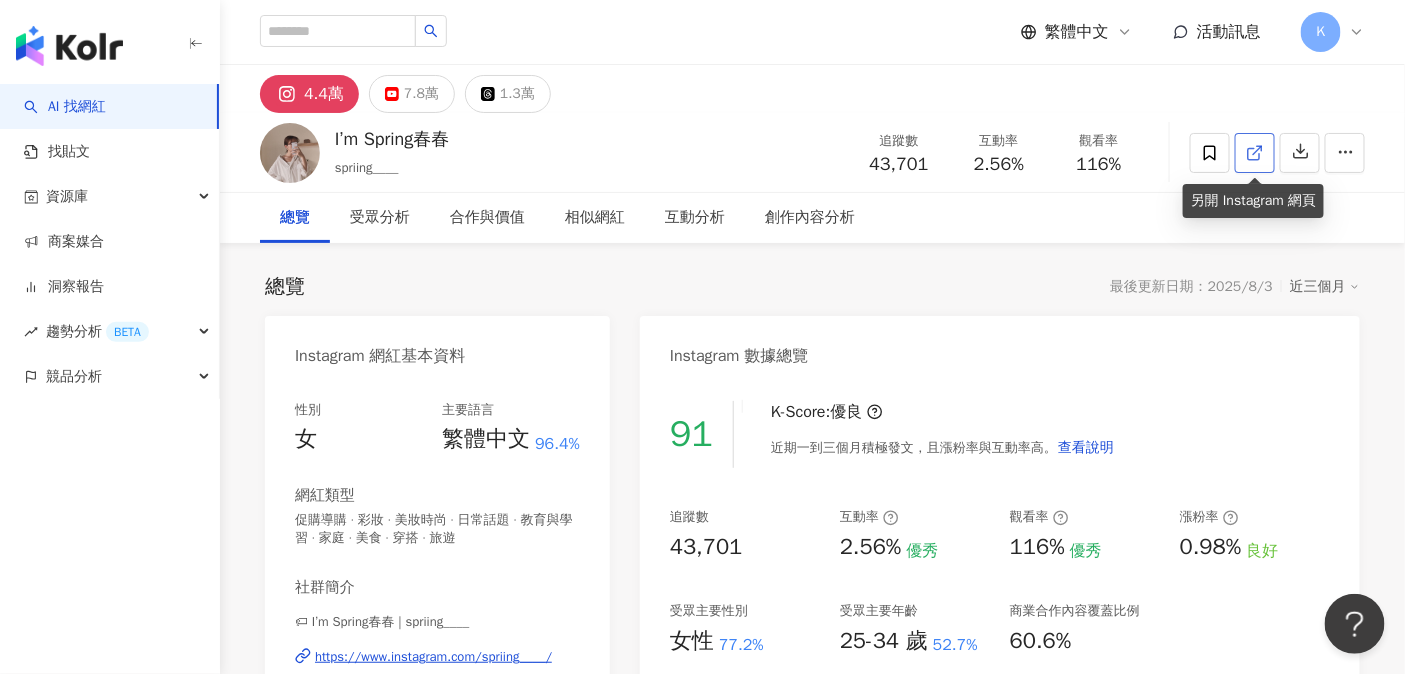 click 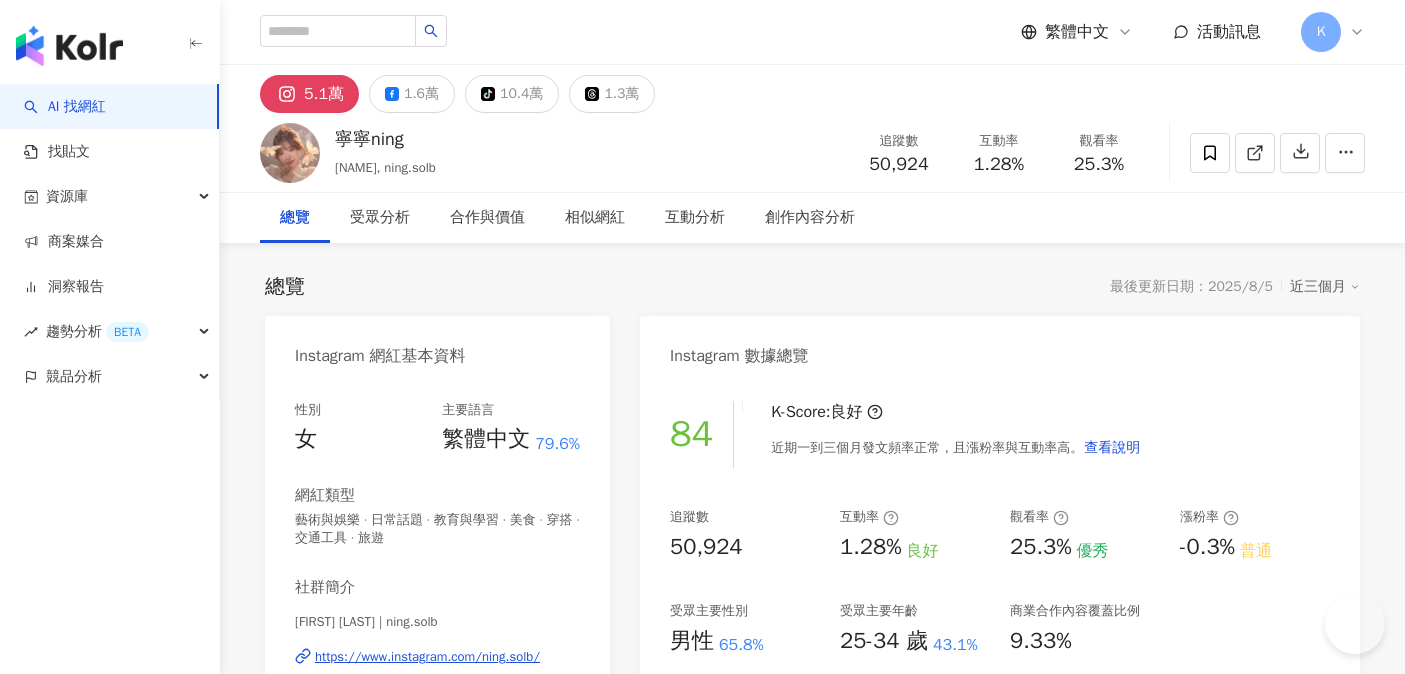 scroll, scrollTop: 0, scrollLeft: 0, axis: both 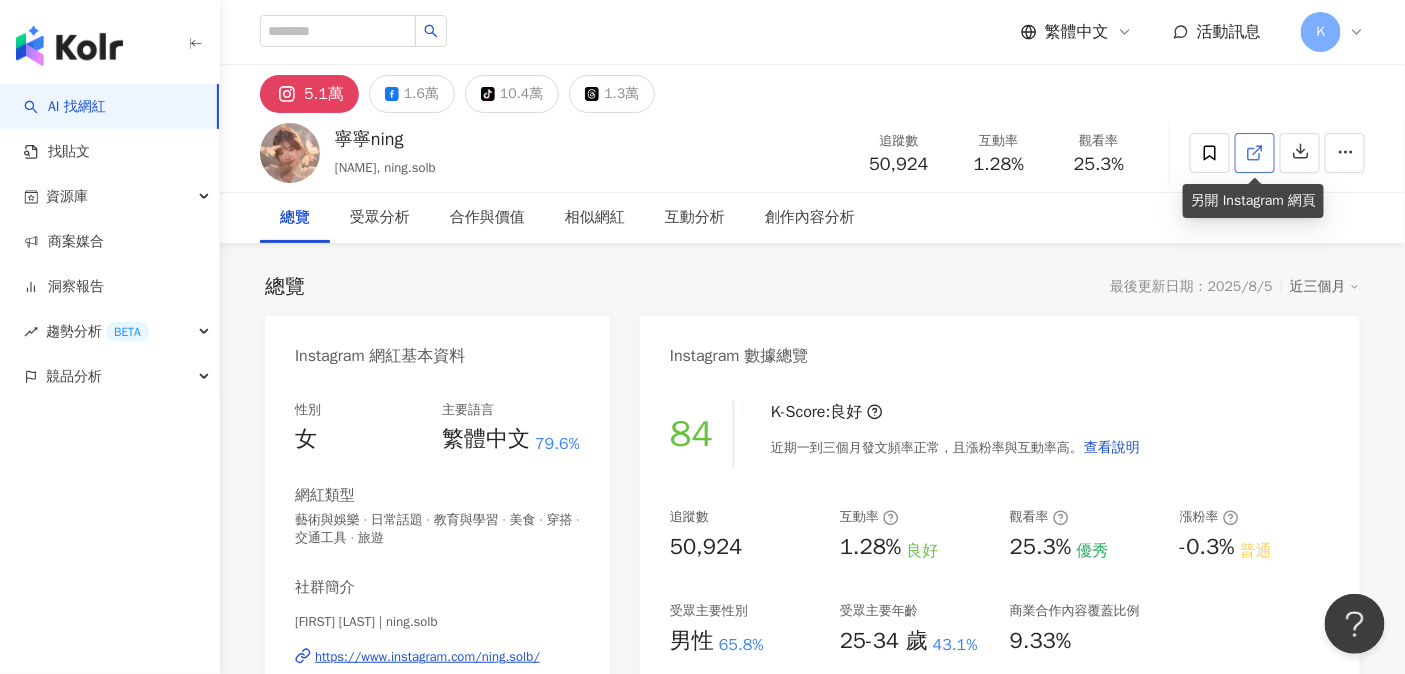 click 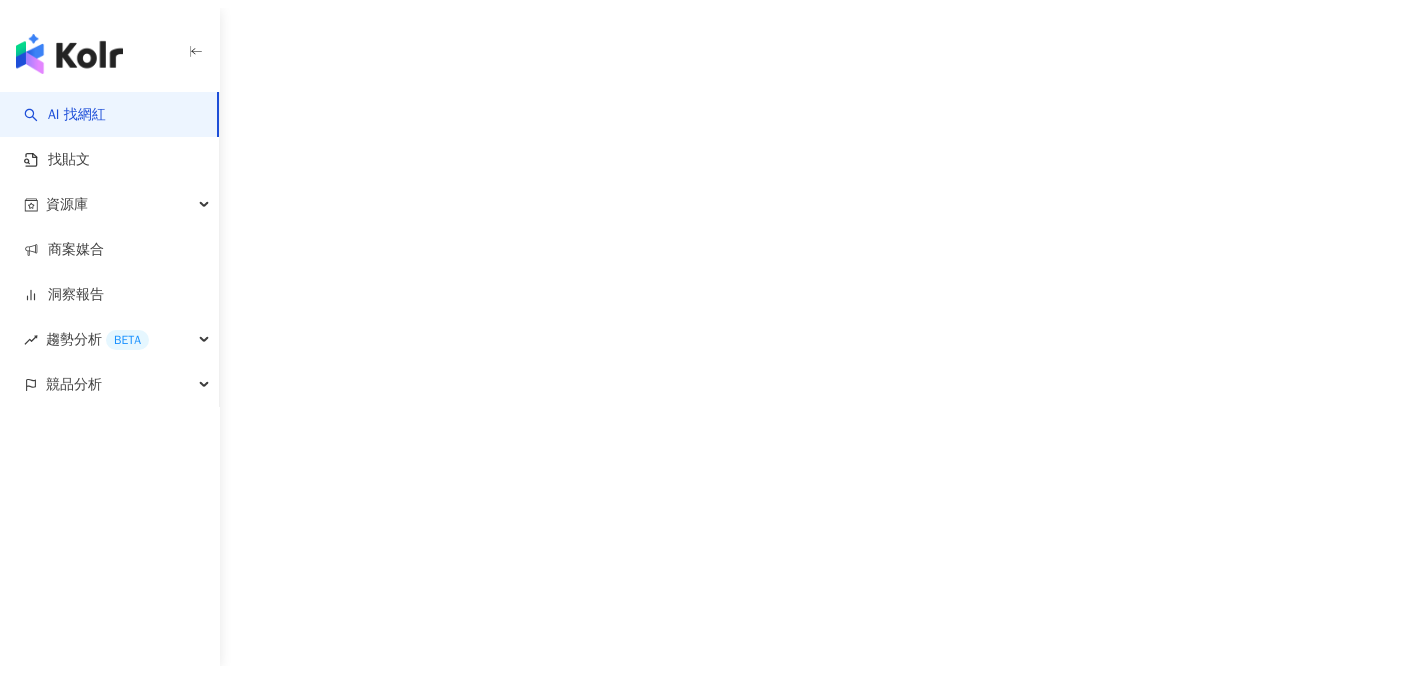 scroll, scrollTop: 0, scrollLeft: 0, axis: both 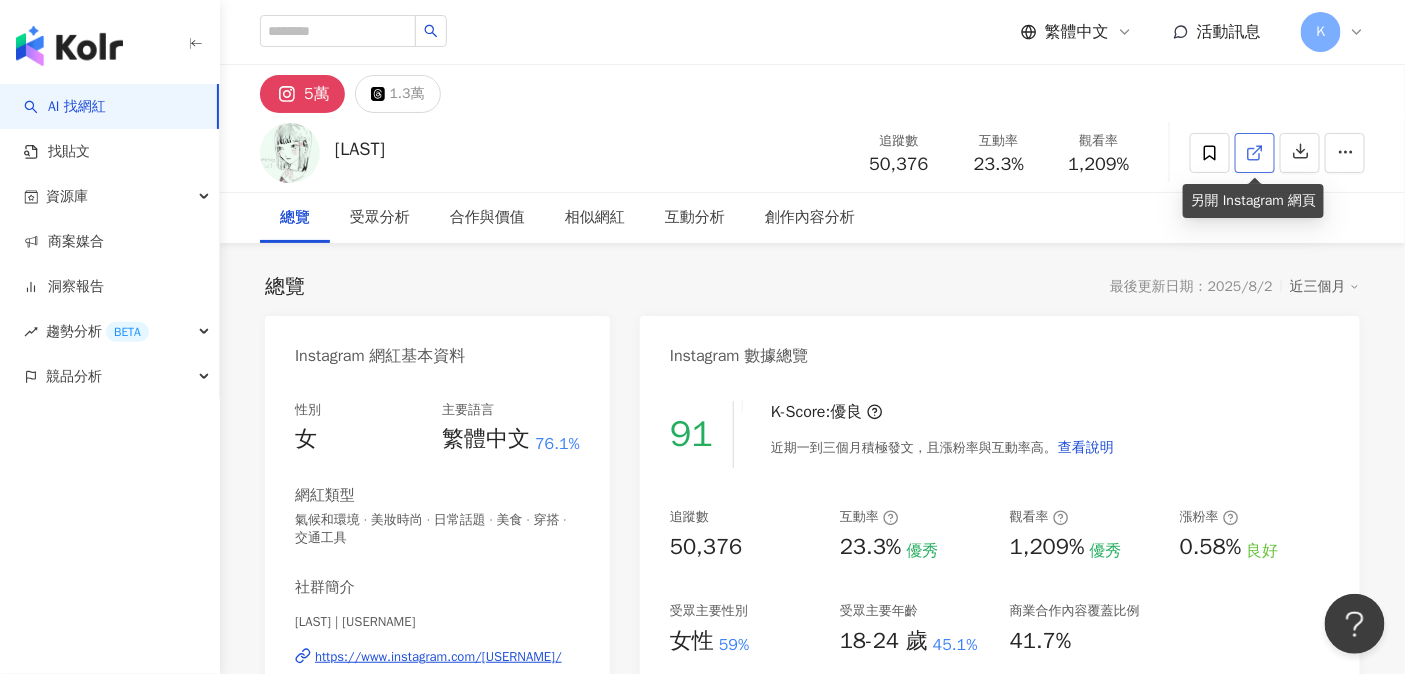 click at bounding box center (1255, 153) 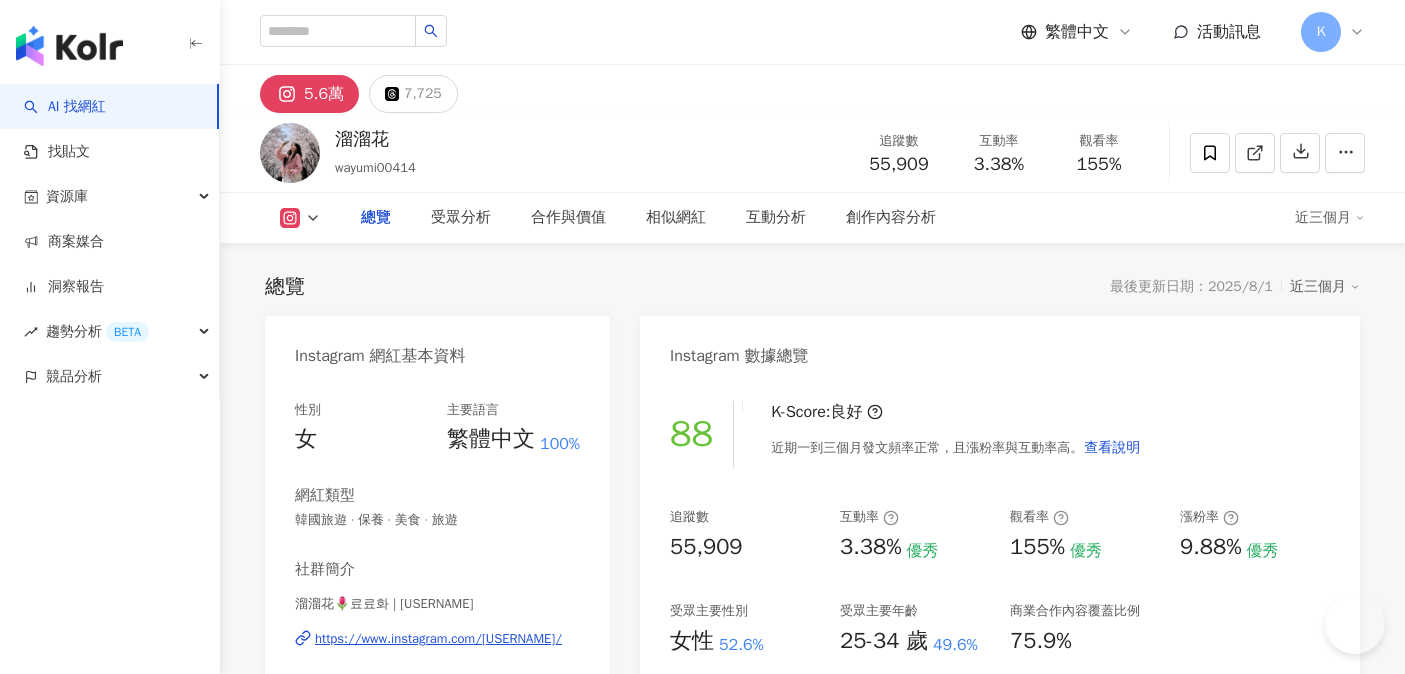 scroll, scrollTop: 0, scrollLeft: 0, axis: both 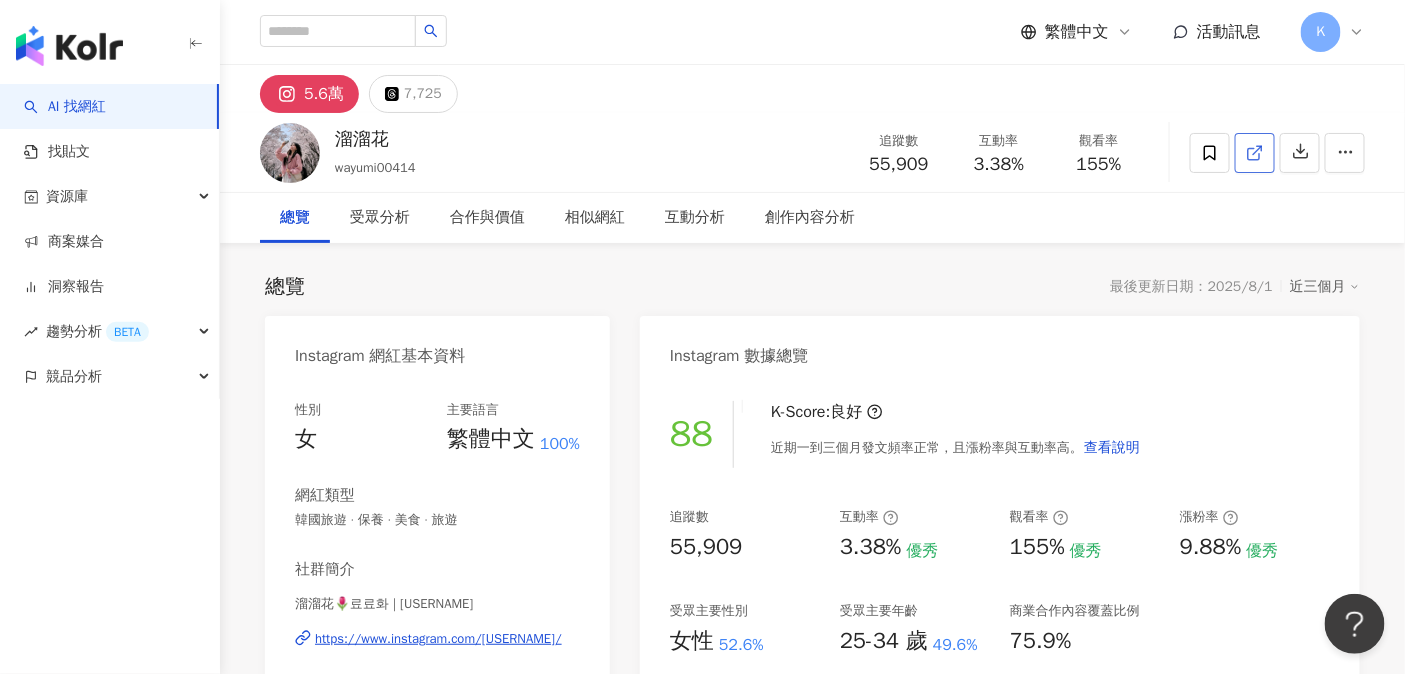 click at bounding box center [1255, 153] 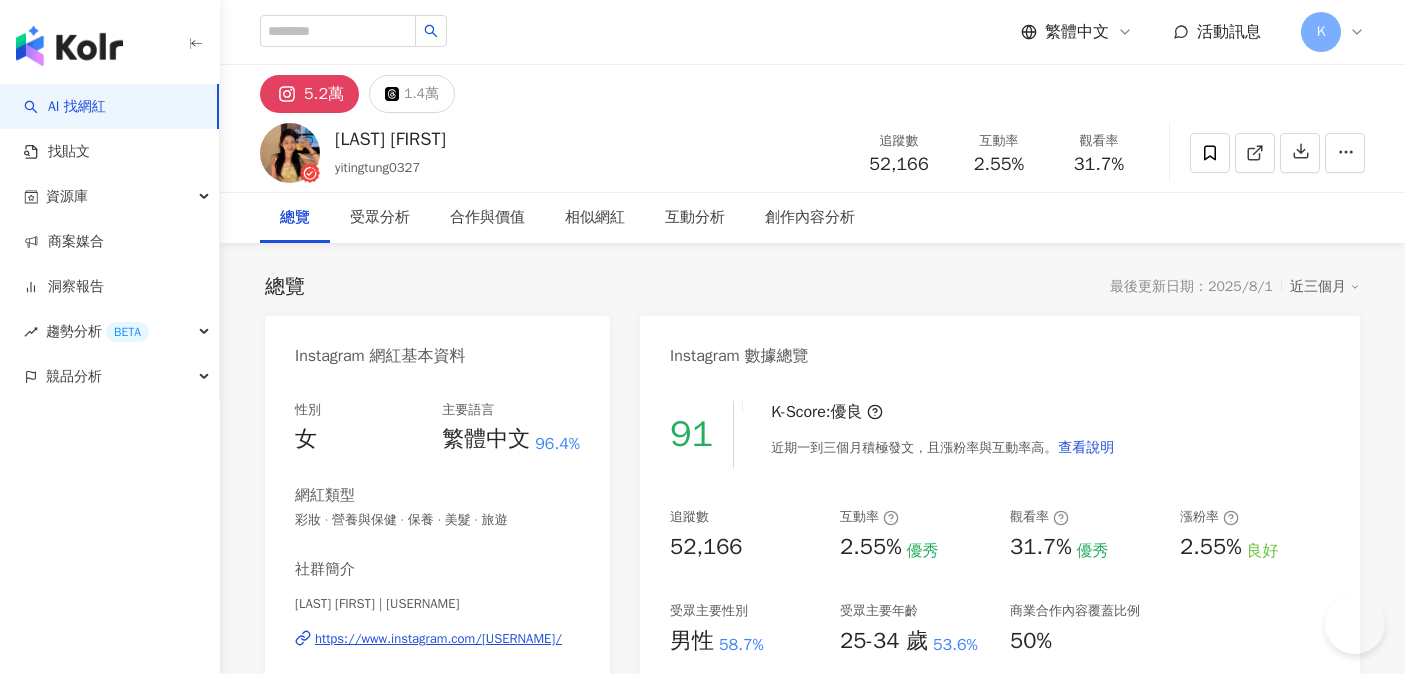 scroll, scrollTop: 0, scrollLeft: 0, axis: both 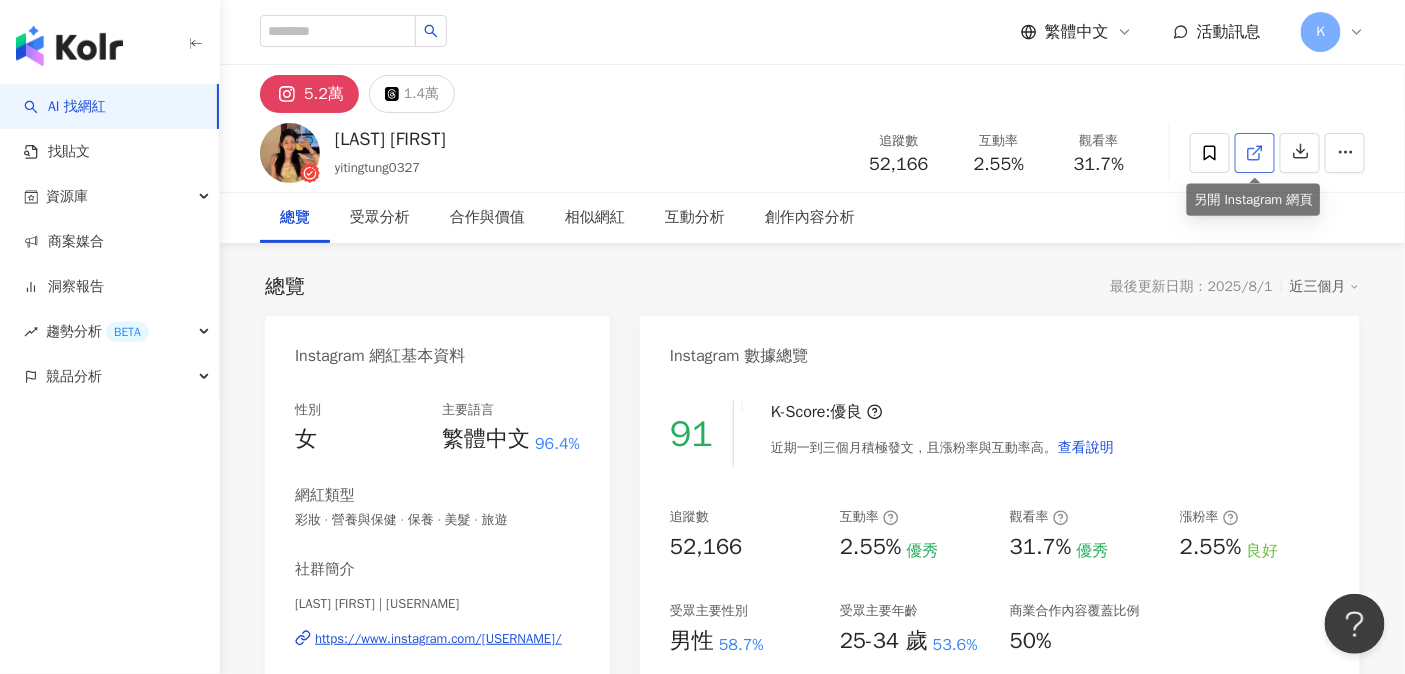 click at bounding box center (1255, 153) 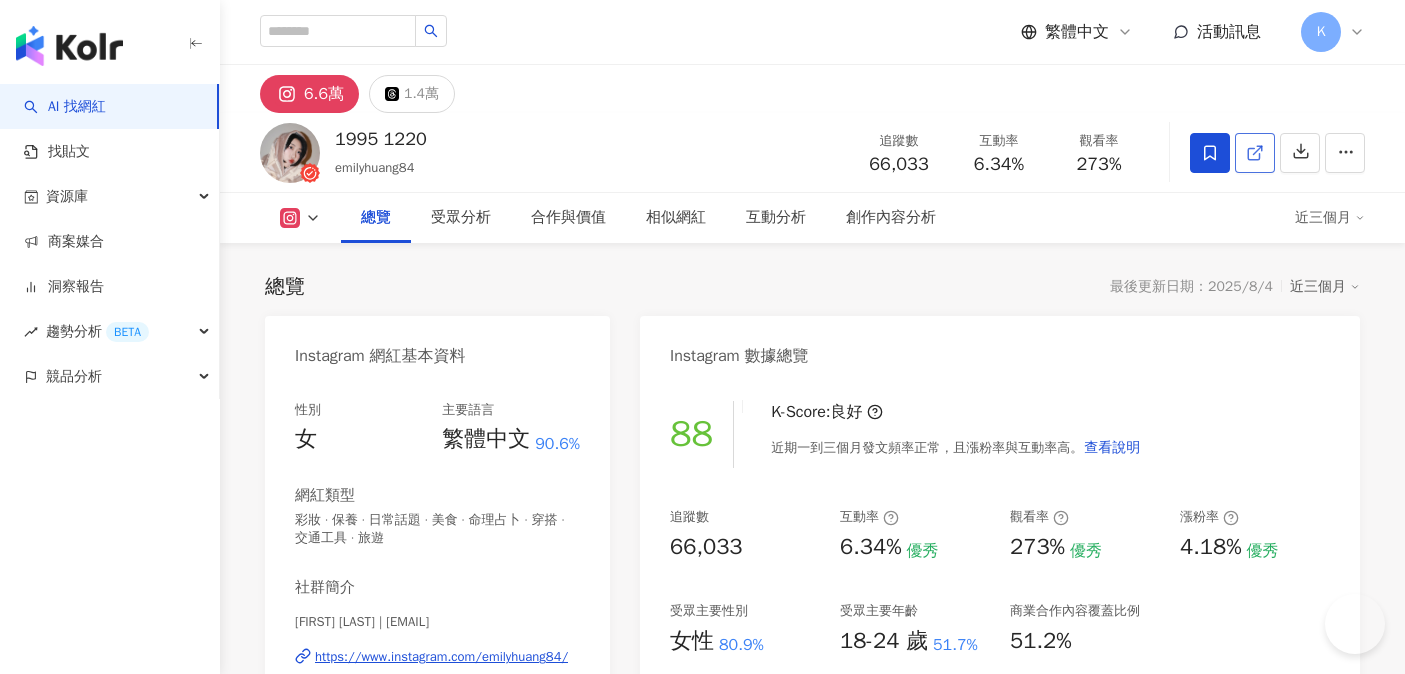 scroll, scrollTop: 0, scrollLeft: 0, axis: both 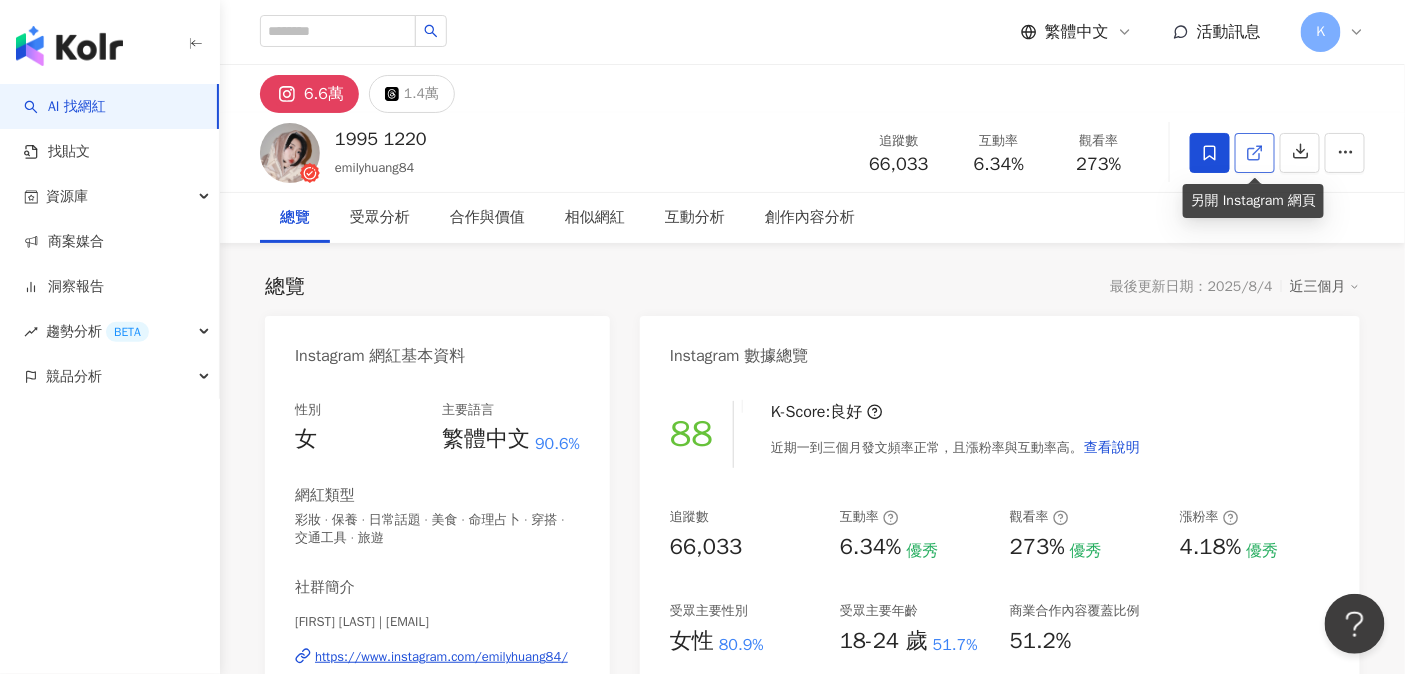 click 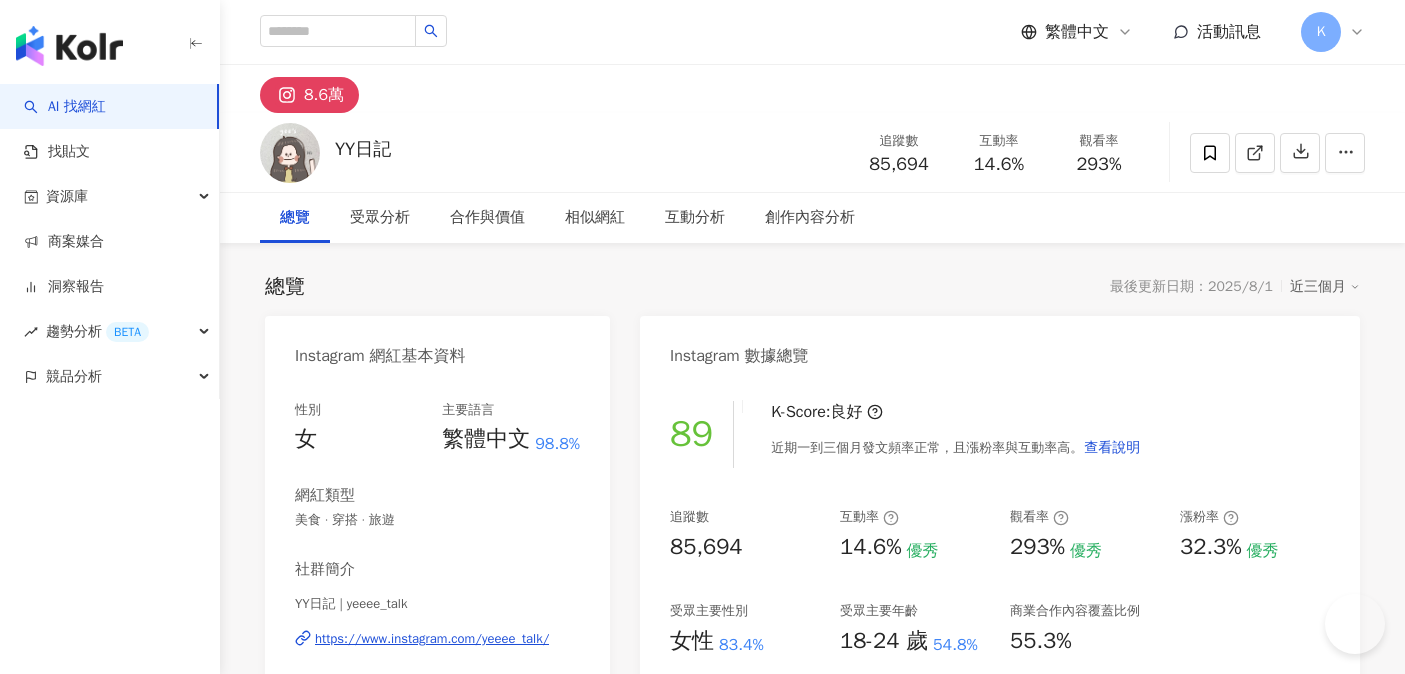 scroll, scrollTop: 0, scrollLeft: 0, axis: both 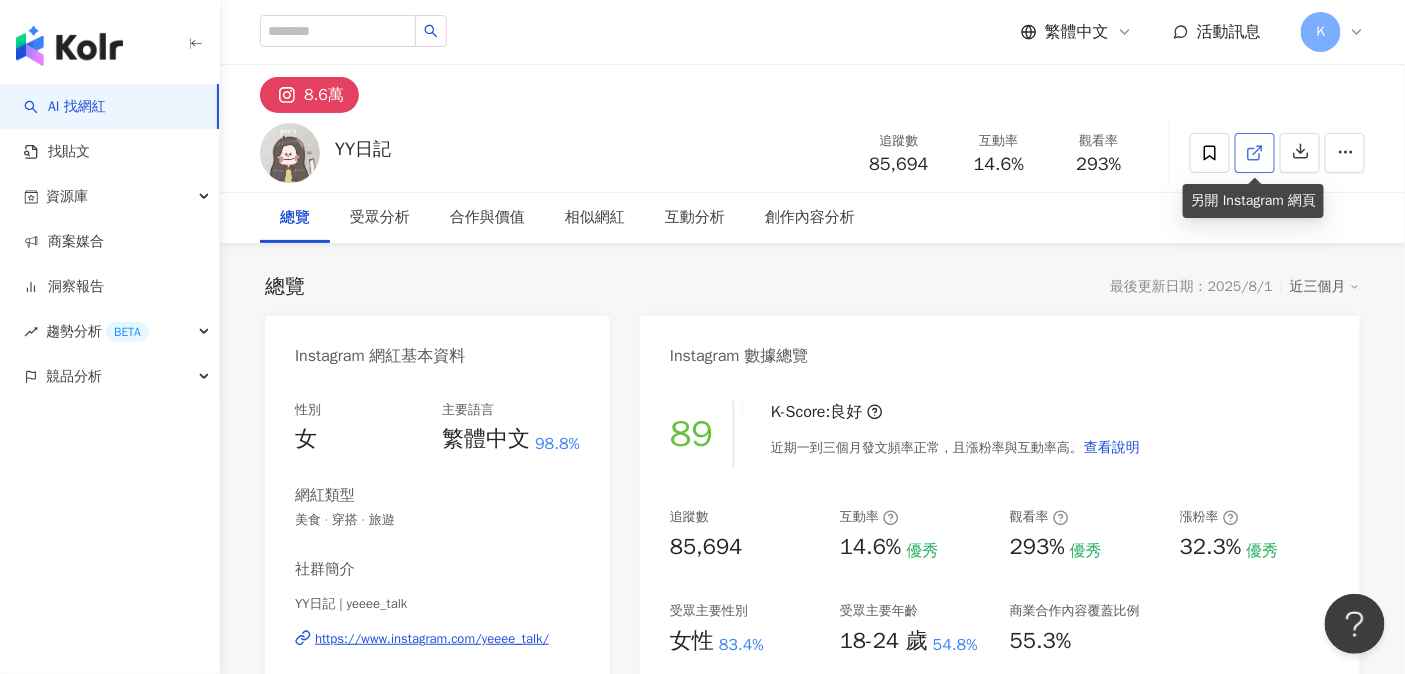 click 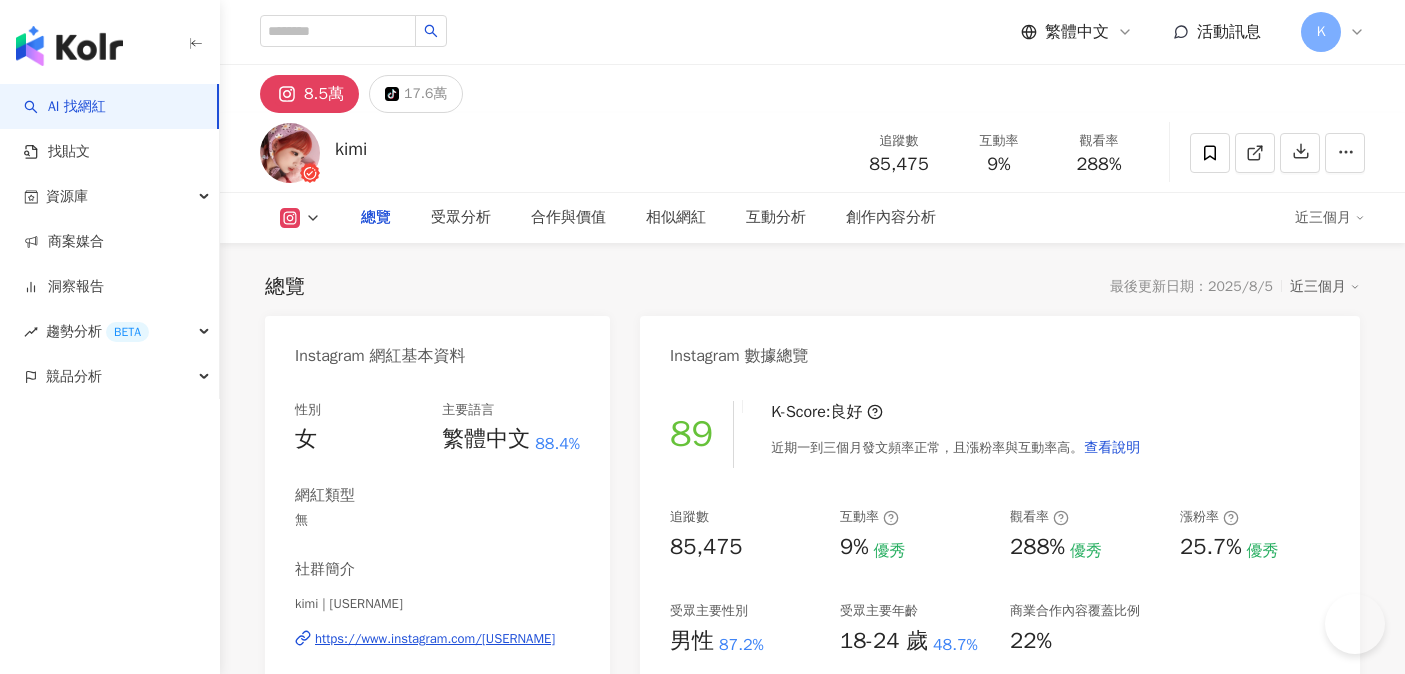 scroll, scrollTop: 0, scrollLeft: 0, axis: both 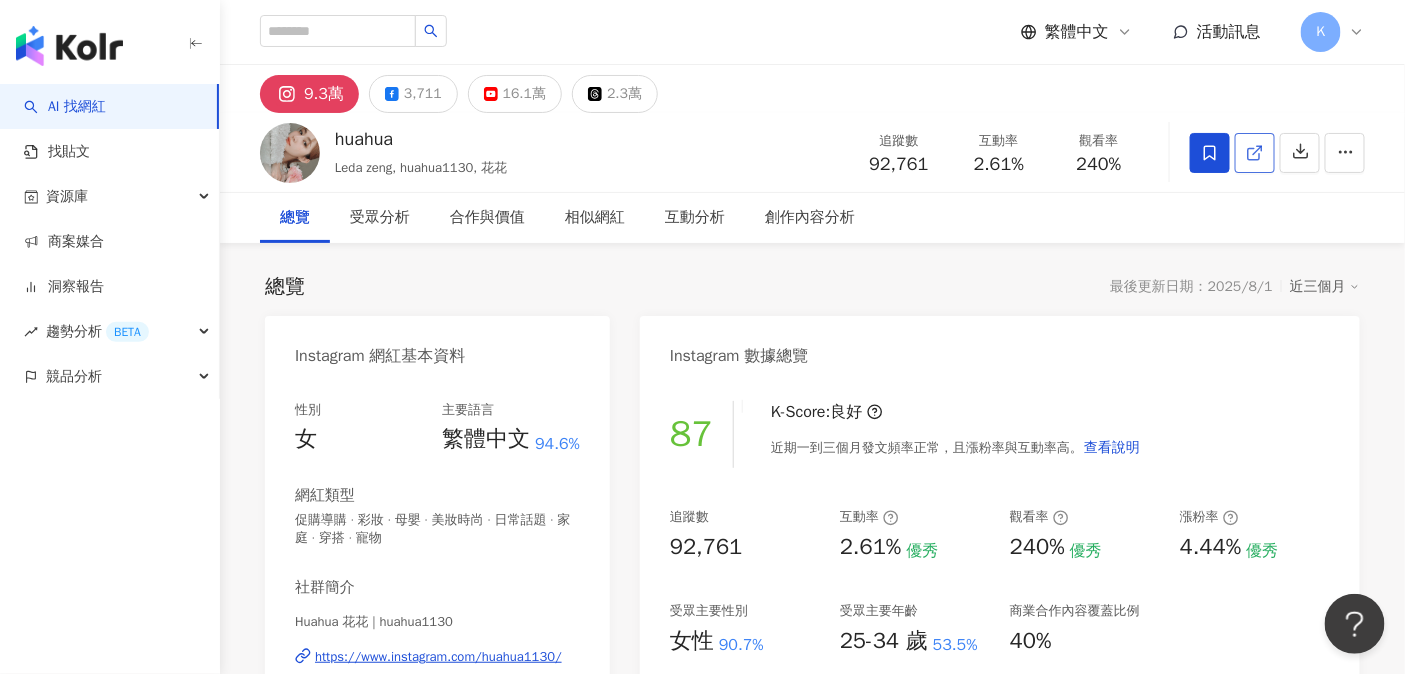 click 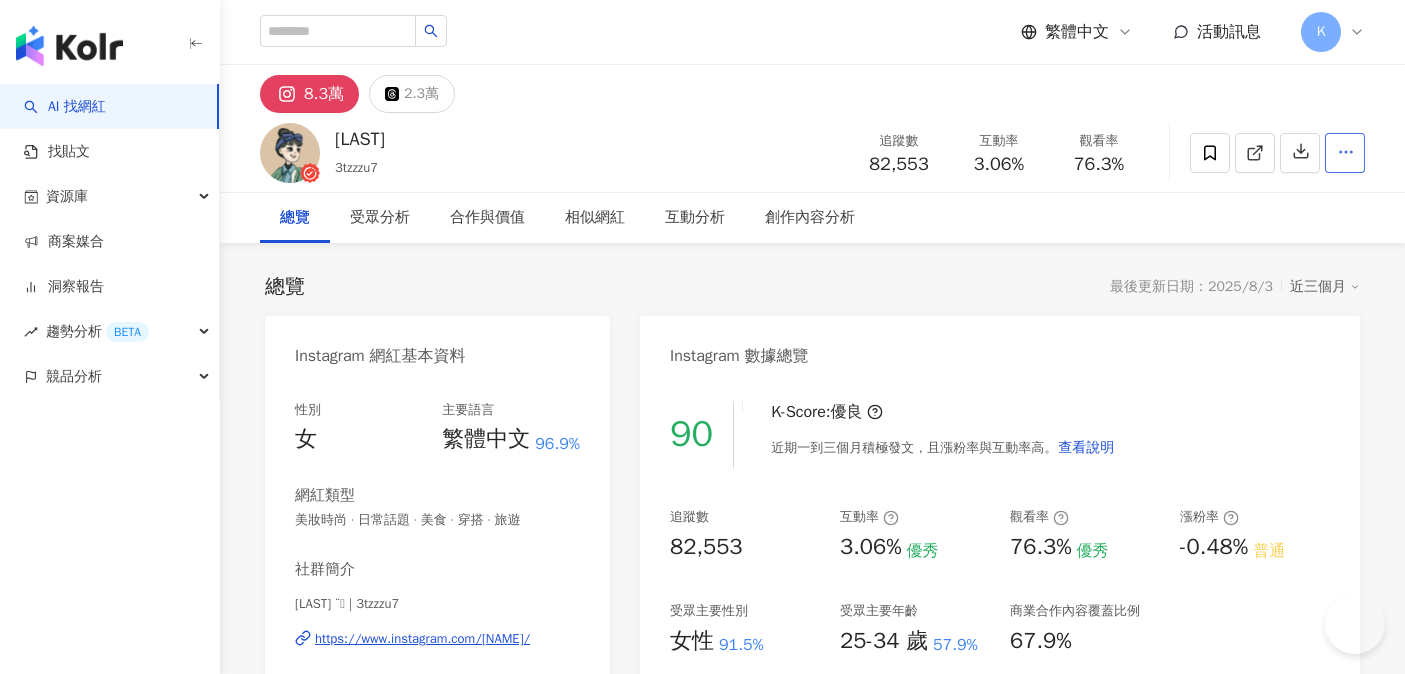 scroll, scrollTop: 0, scrollLeft: 0, axis: both 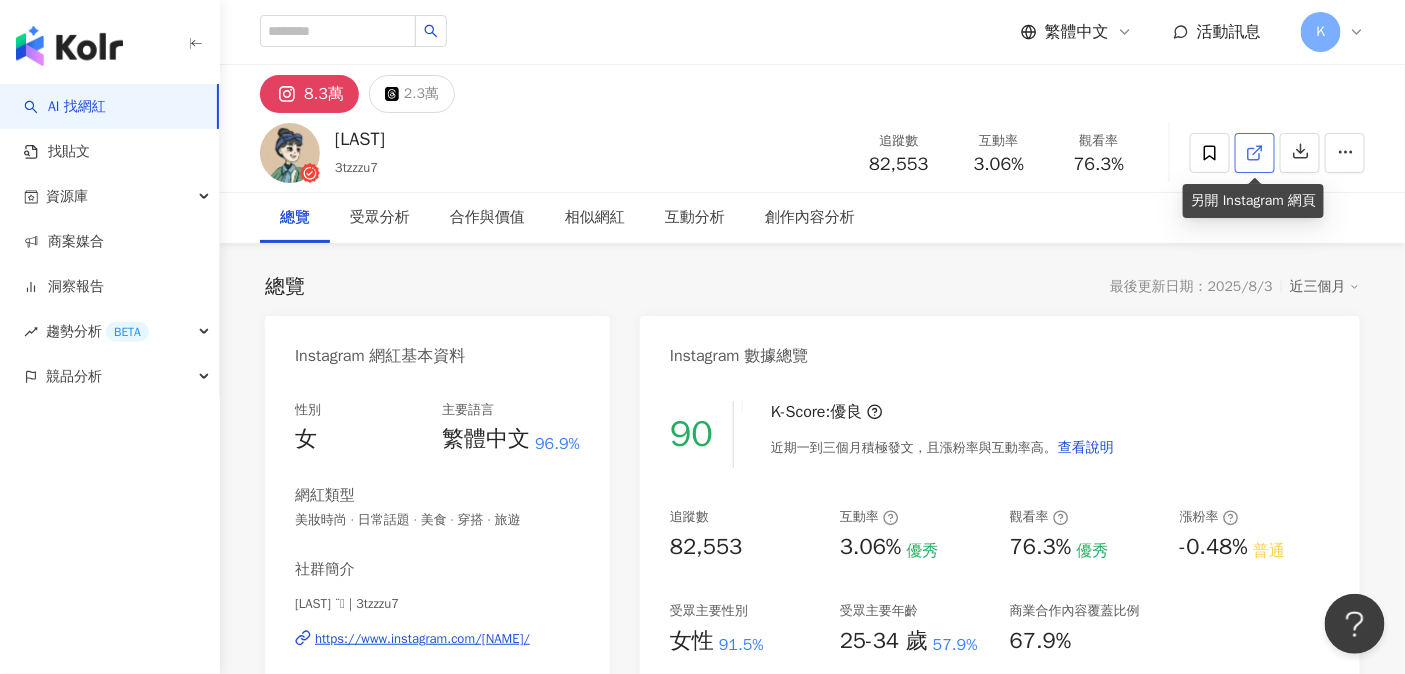 click 